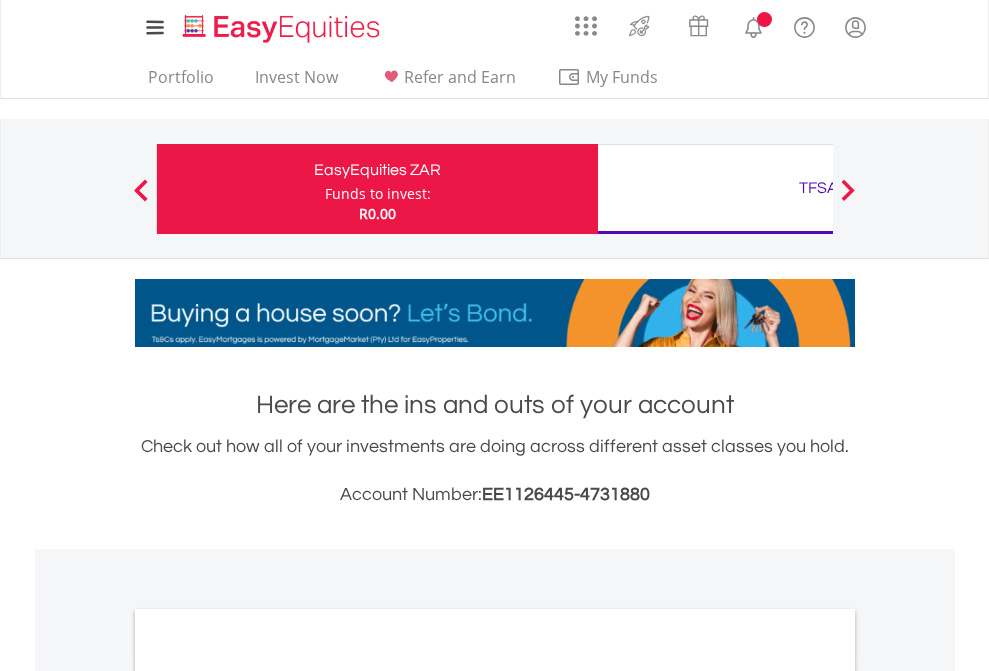 scroll, scrollTop: 0, scrollLeft: 0, axis: both 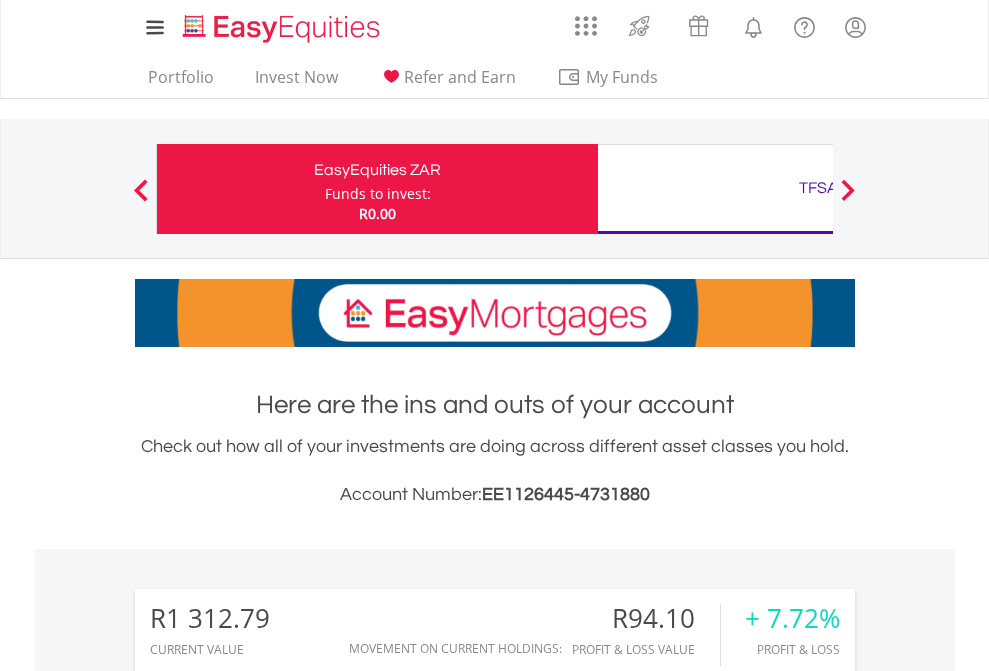 click on "Funds to invest:" at bounding box center (378, 194) 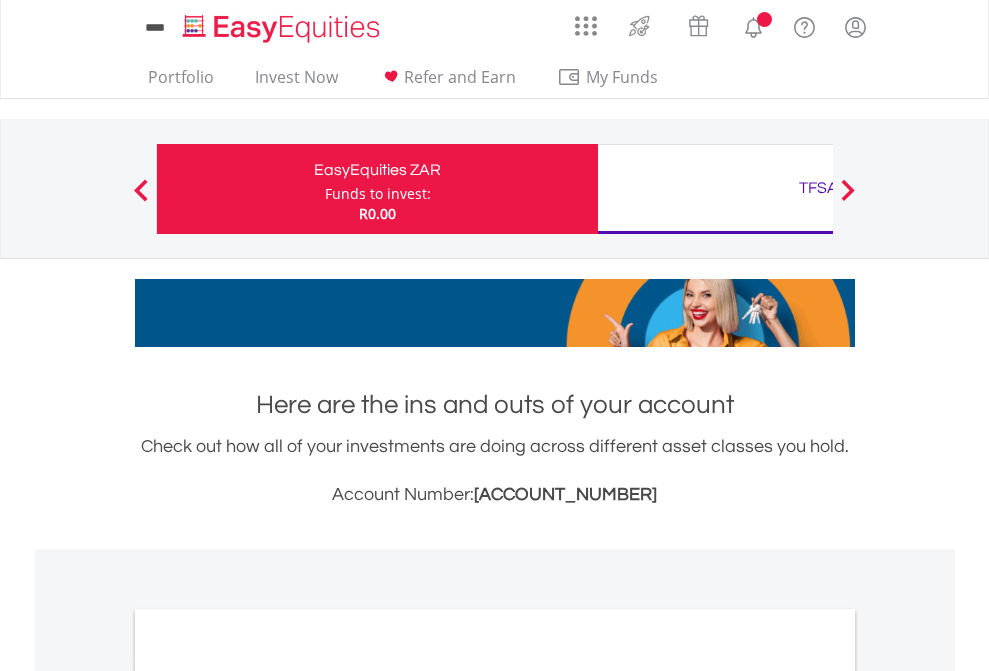 scroll, scrollTop: 0, scrollLeft: 0, axis: both 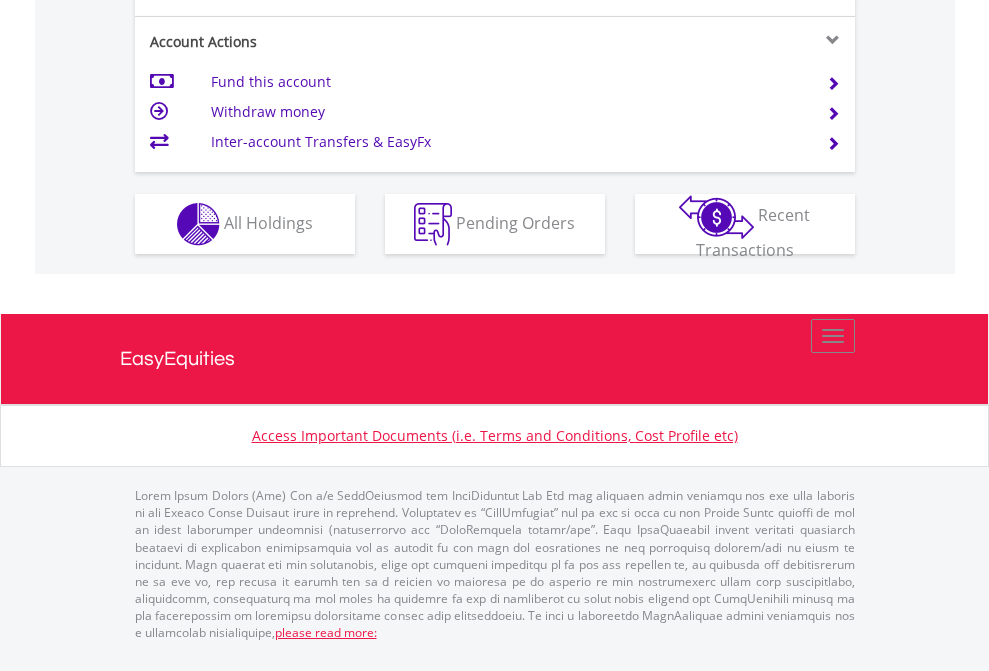 click on "Investment types" at bounding box center (706, -337) 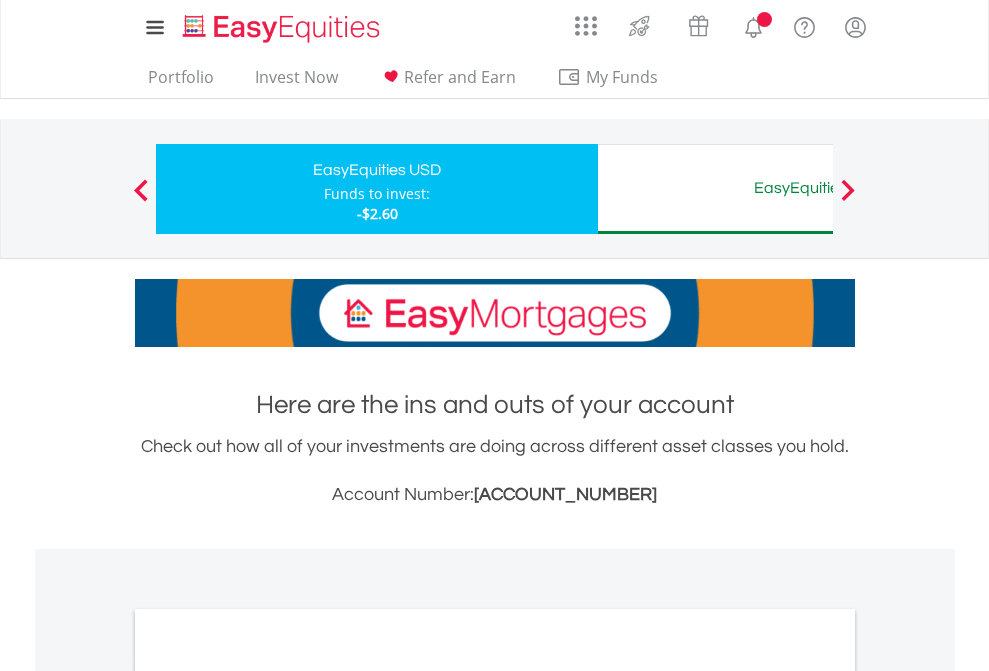 scroll, scrollTop: 0, scrollLeft: 0, axis: both 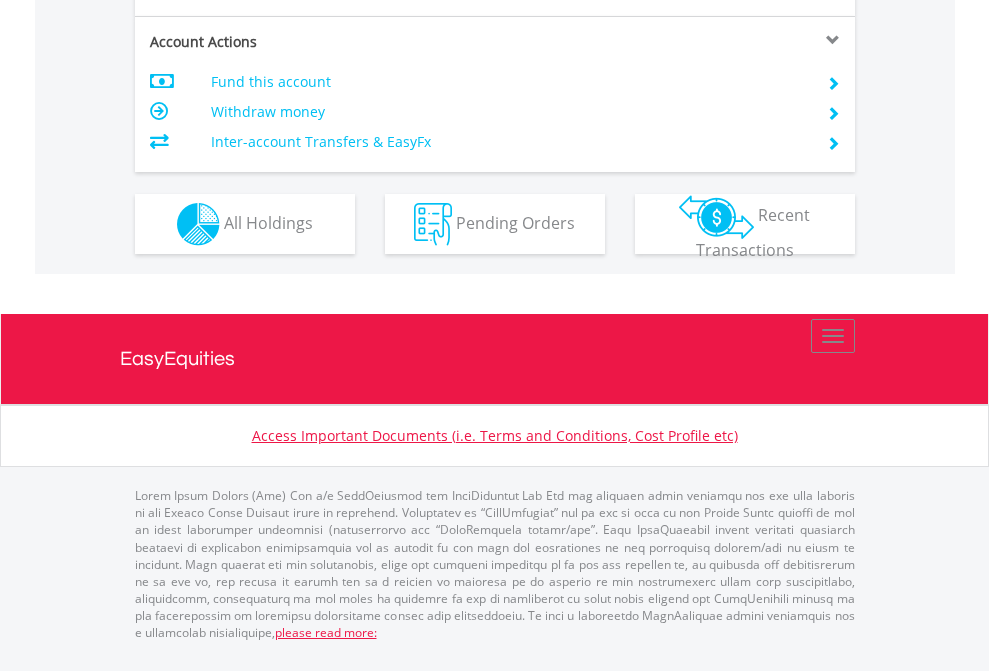 click on "Investment types" at bounding box center [706, -337] 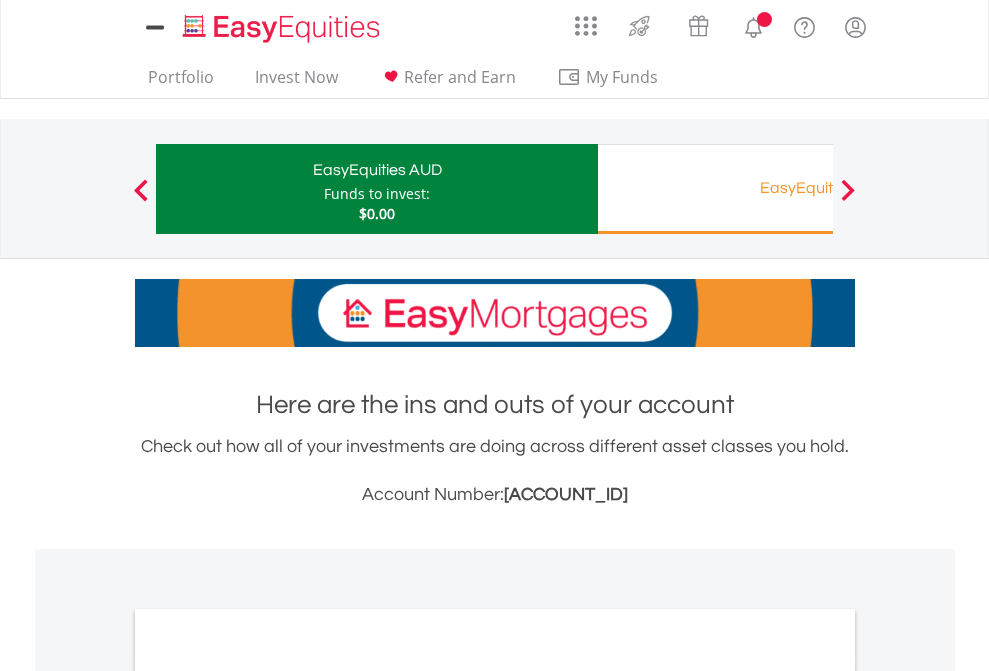 scroll, scrollTop: 0, scrollLeft: 0, axis: both 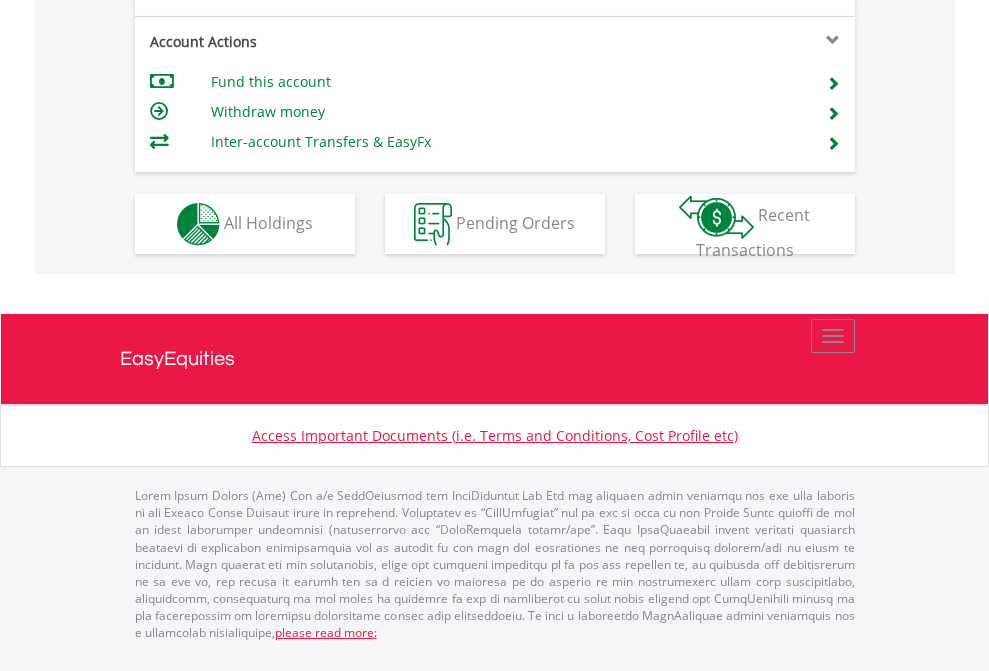 click on "Investment types" at bounding box center (706, -337) 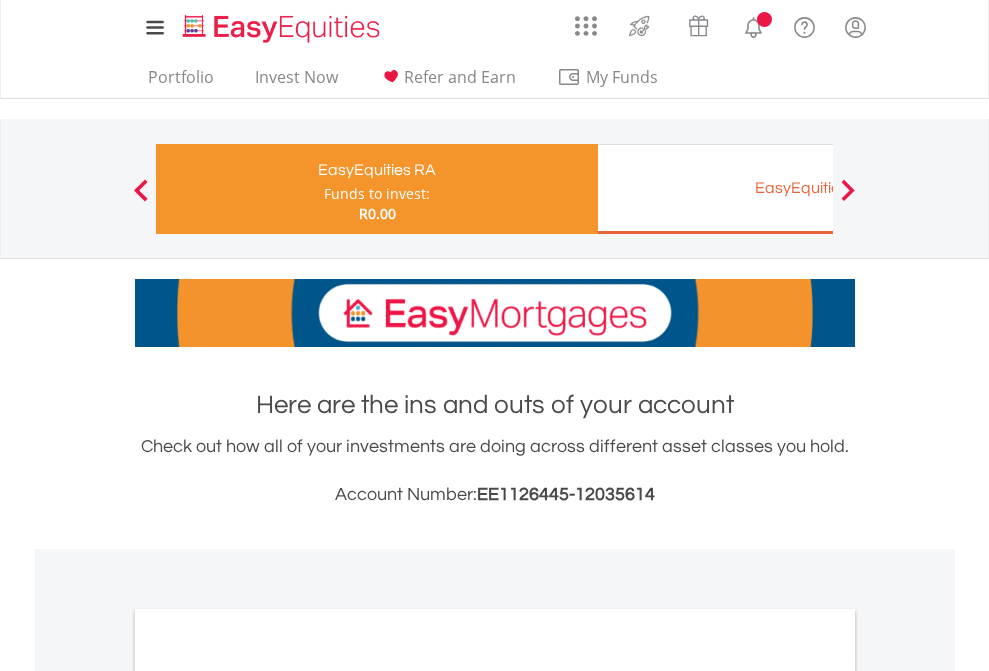 scroll, scrollTop: 0, scrollLeft: 0, axis: both 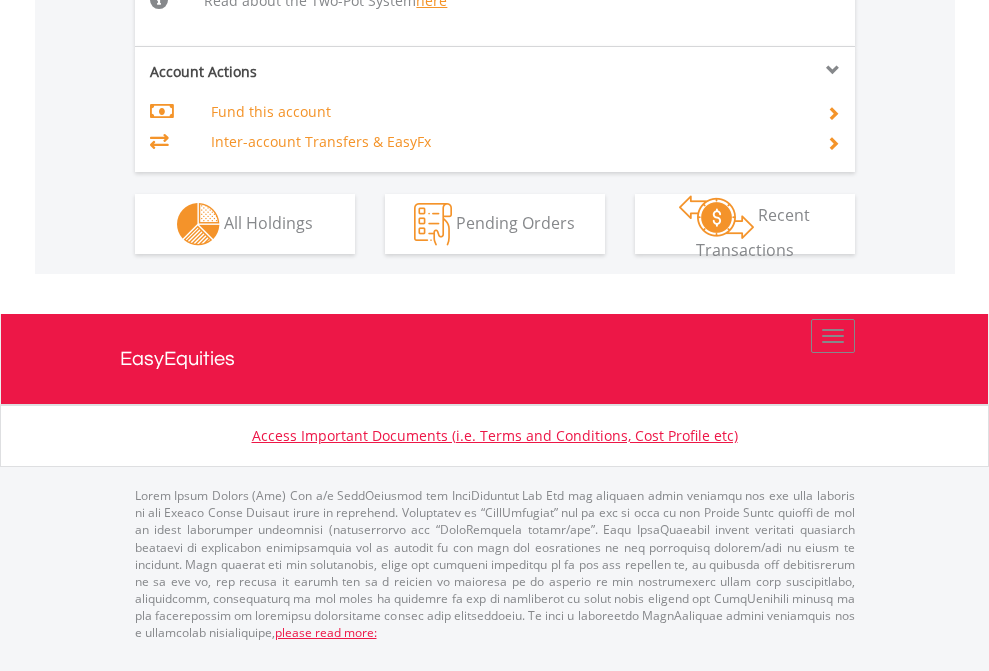 click on "Investment types" at bounding box center (706, -518) 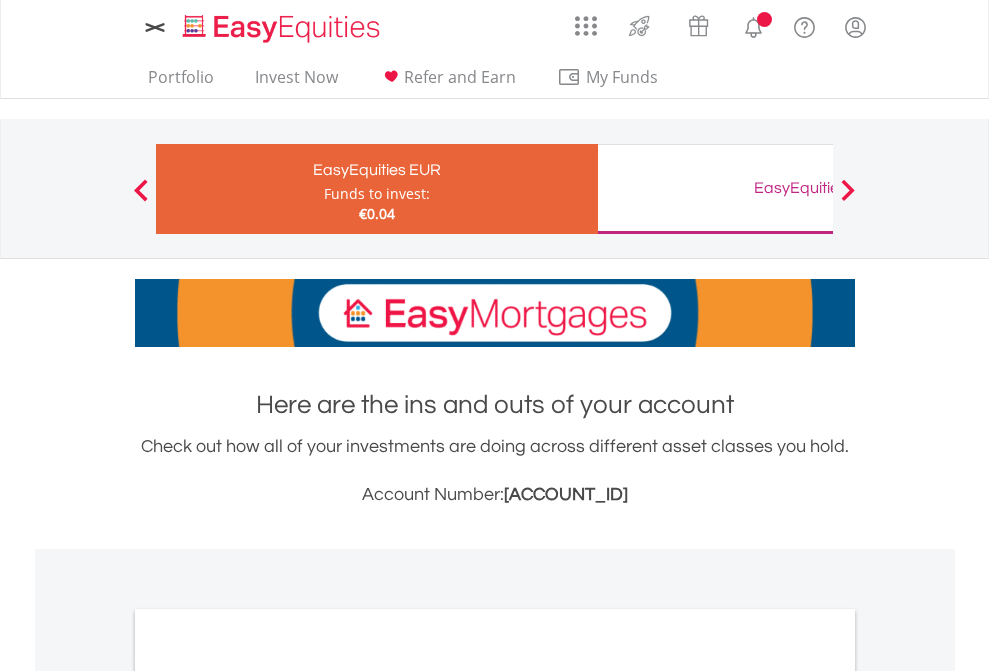 scroll, scrollTop: 0, scrollLeft: 0, axis: both 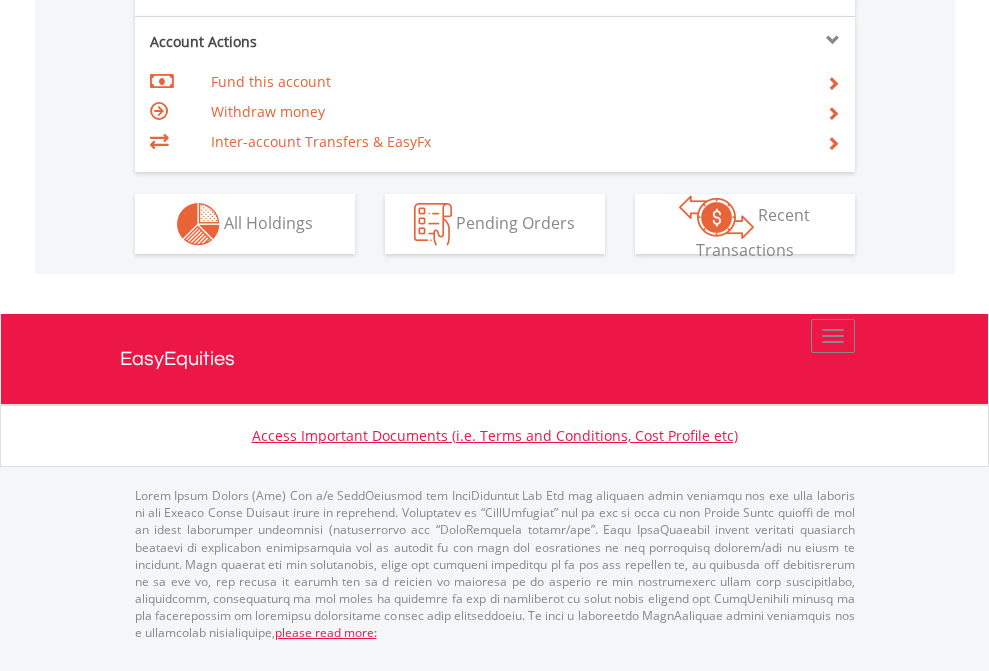 click on "Investment types" at bounding box center (706, -337) 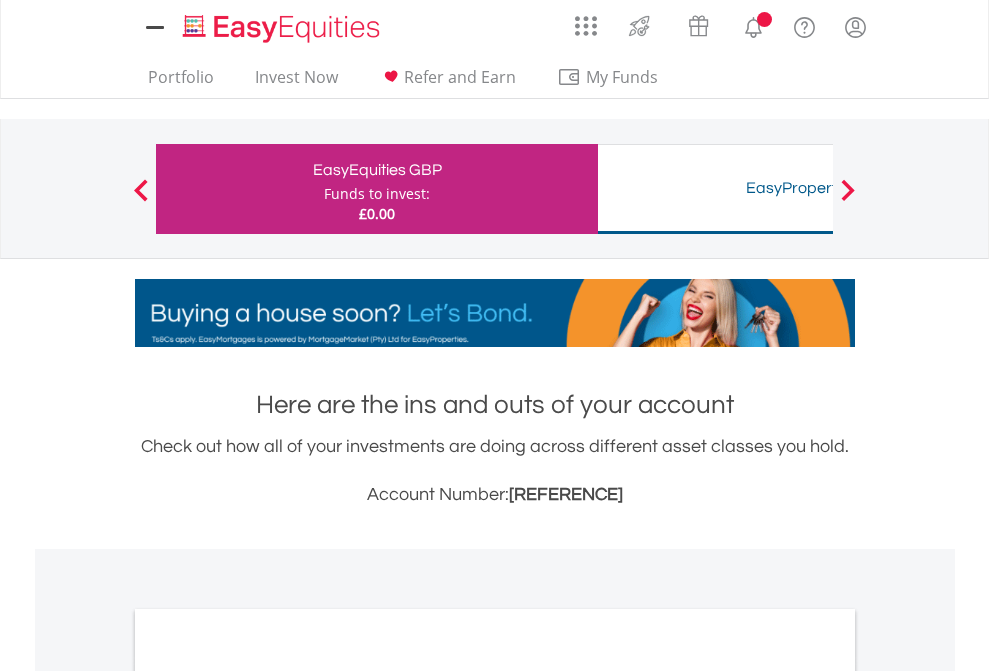 scroll, scrollTop: 0, scrollLeft: 0, axis: both 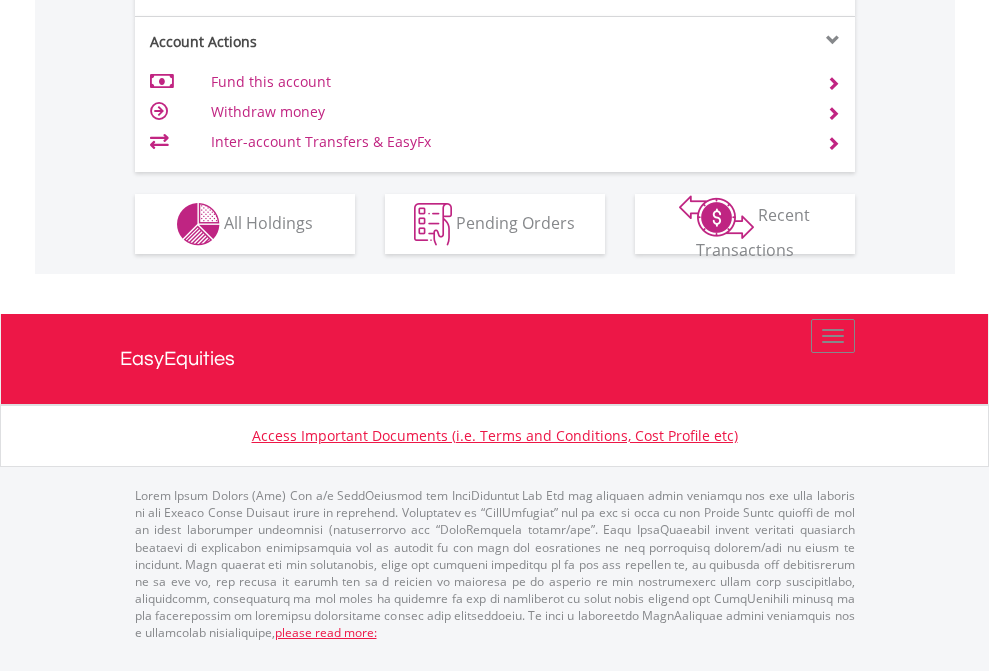 click on "Investment types" at bounding box center (706, -337) 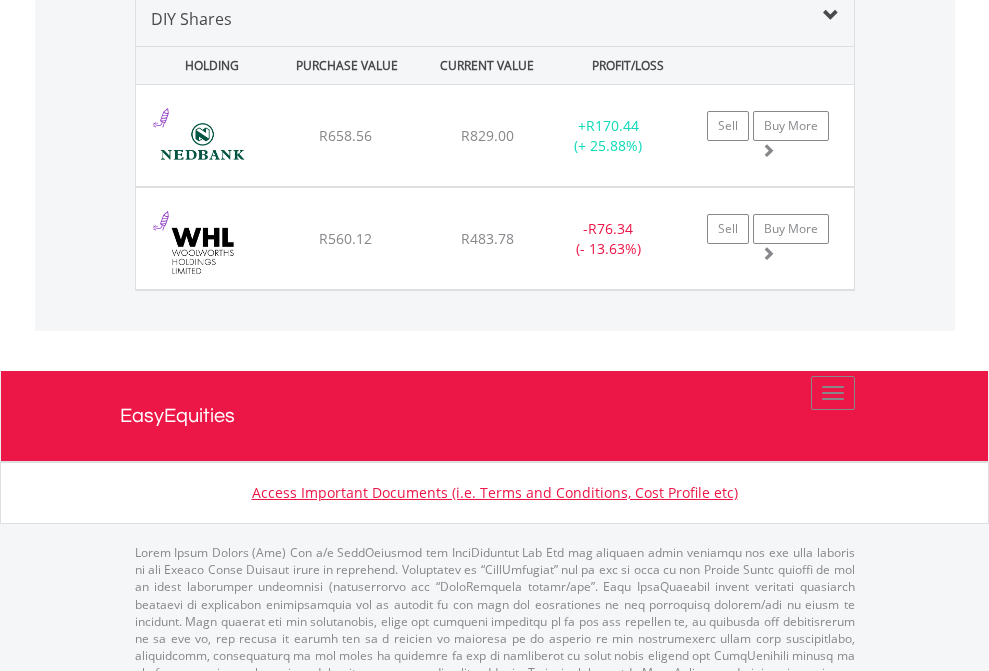 scroll, scrollTop: 1933, scrollLeft: 0, axis: vertical 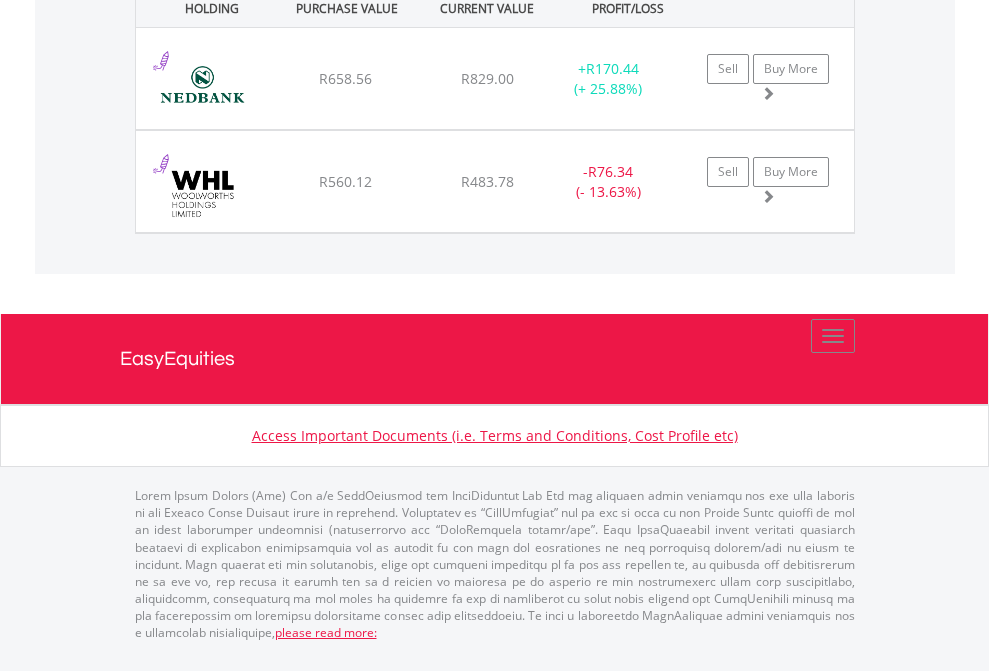 click on "TFSA" at bounding box center [818, -1071] 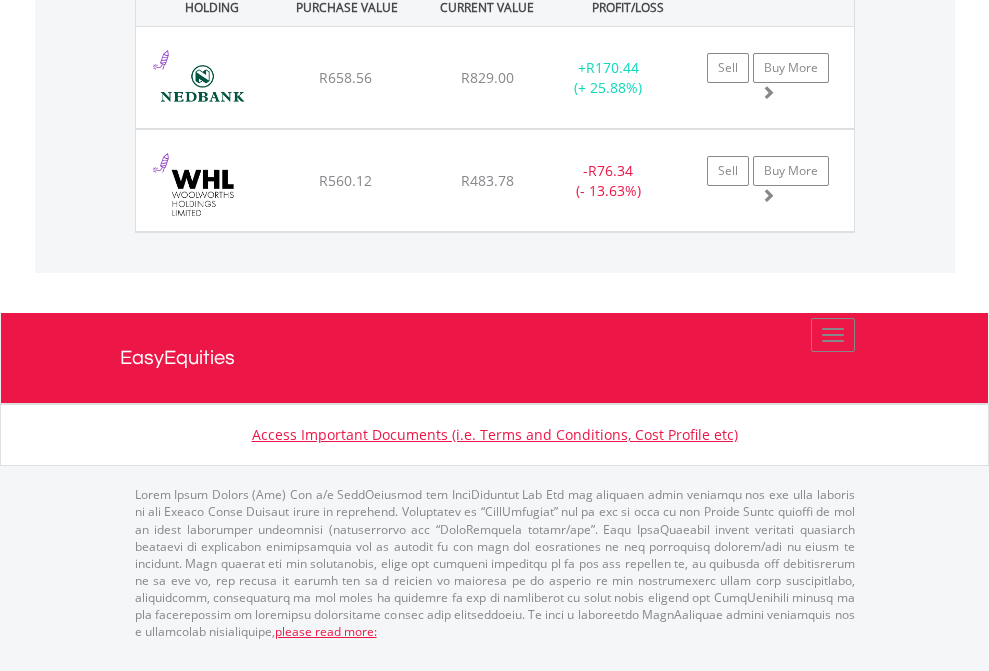 scroll, scrollTop: 144, scrollLeft: 0, axis: vertical 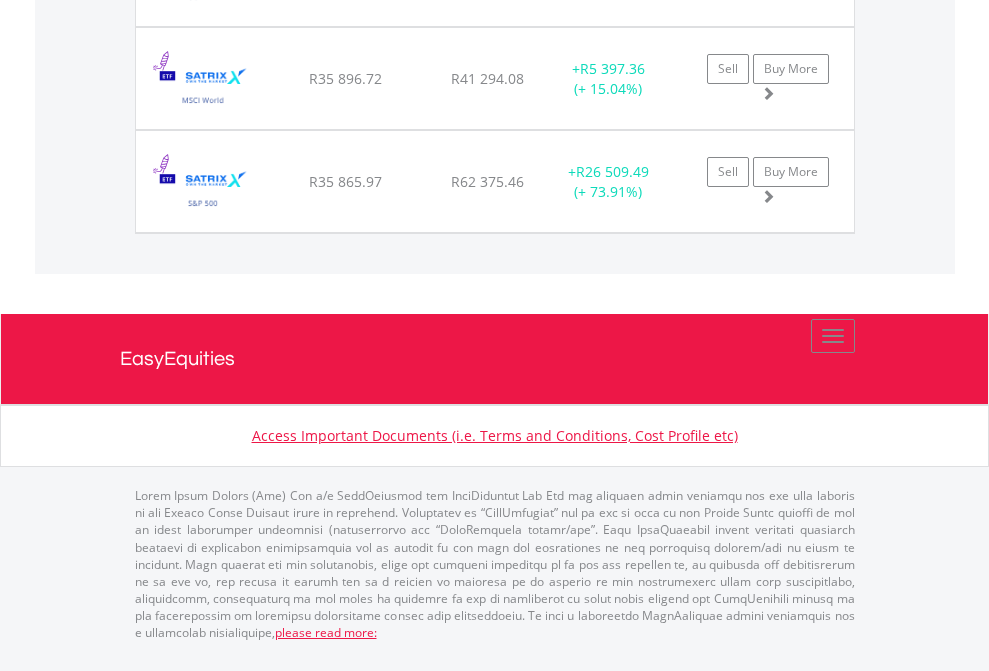 click on "EasyEquities USD" at bounding box center (818, -1483) 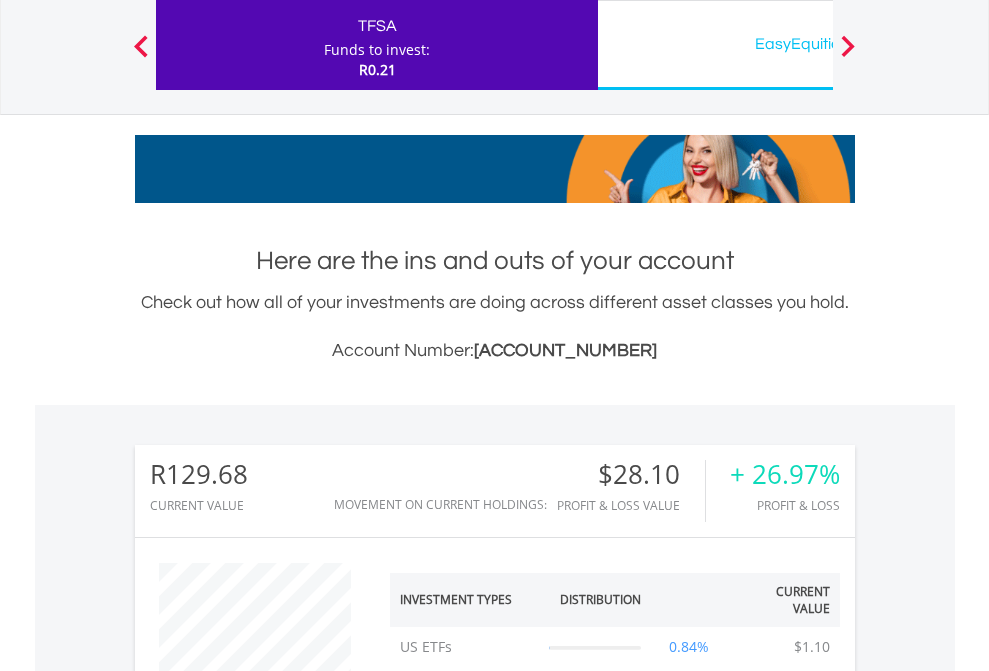 scroll, scrollTop: 999808, scrollLeft: 999687, axis: both 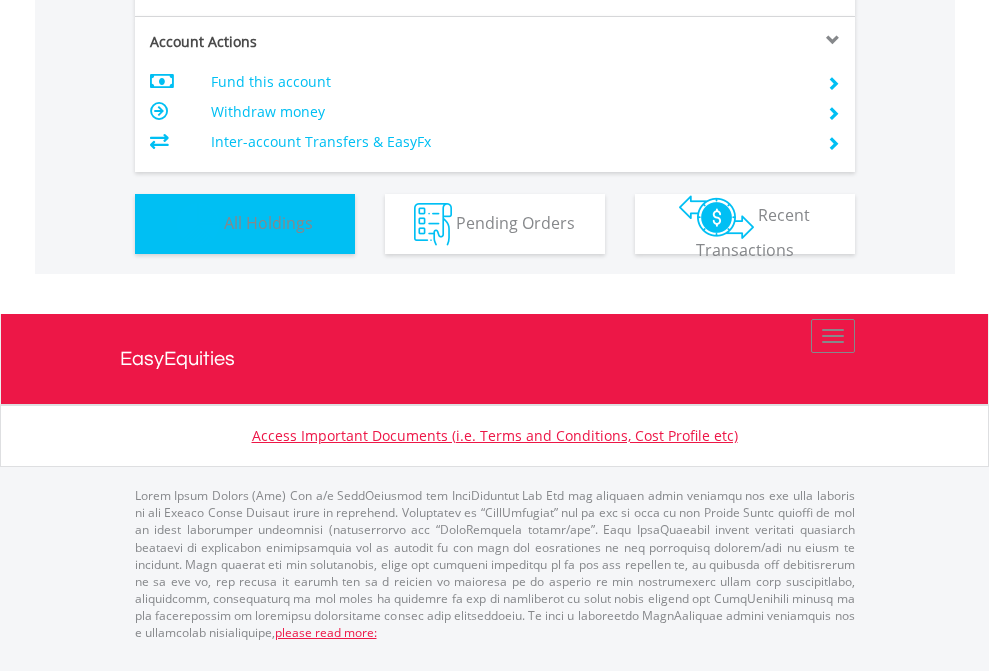 click on "All Holdings" at bounding box center (268, 222) 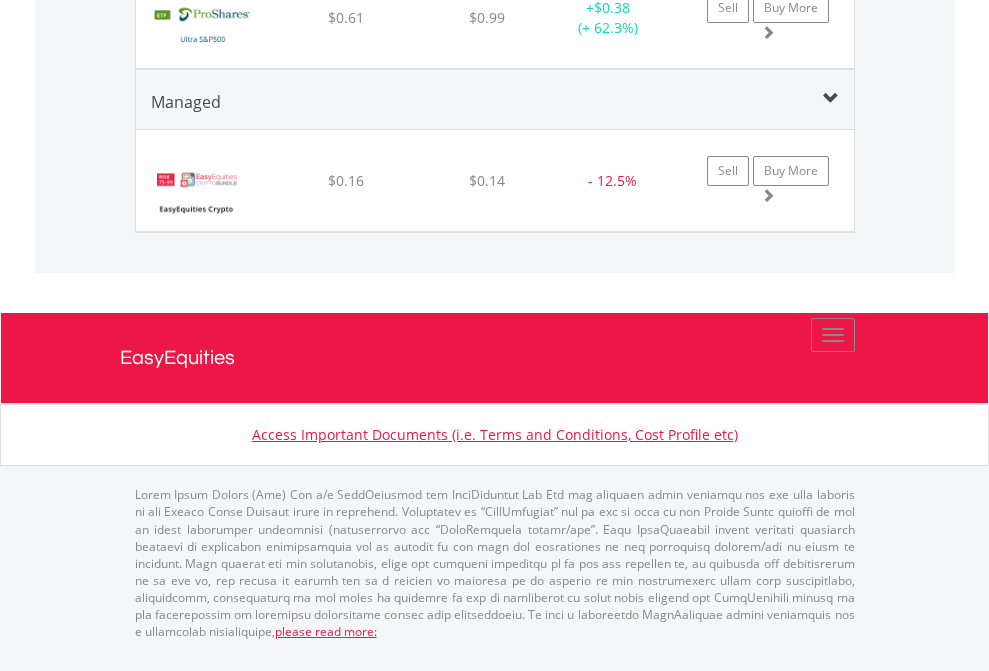 click on "EasyEquities AUD" at bounding box center [818, -2097] 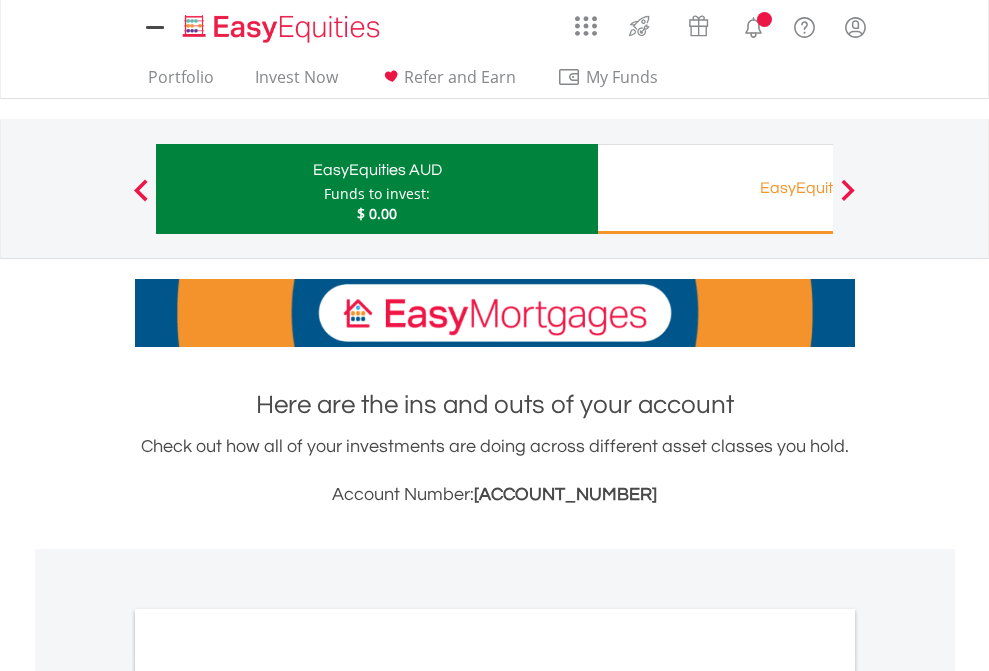 scroll, scrollTop: 0, scrollLeft: 0, axis: both 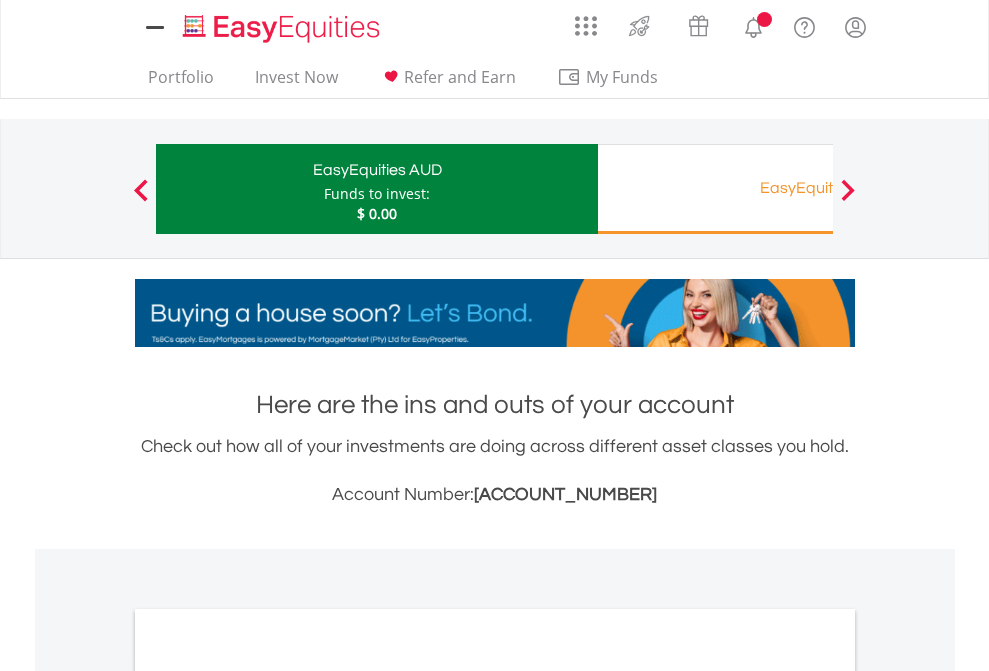 click on "All Holdings" at bounding box center [268, 1096] 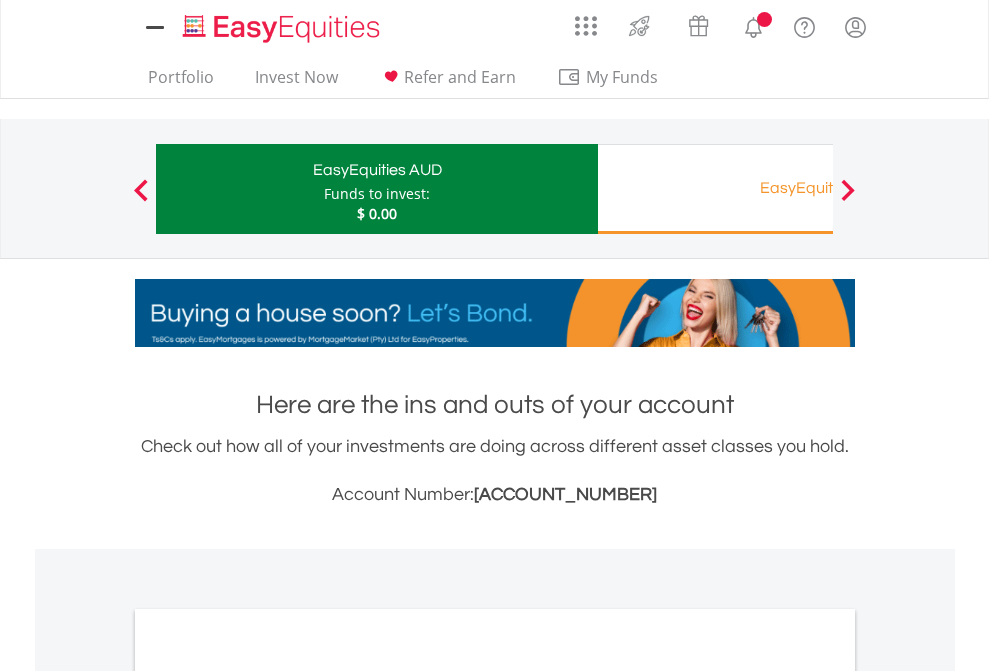 scroll, scrollTop: 1202, scrollLeft: 0, axis: vertical 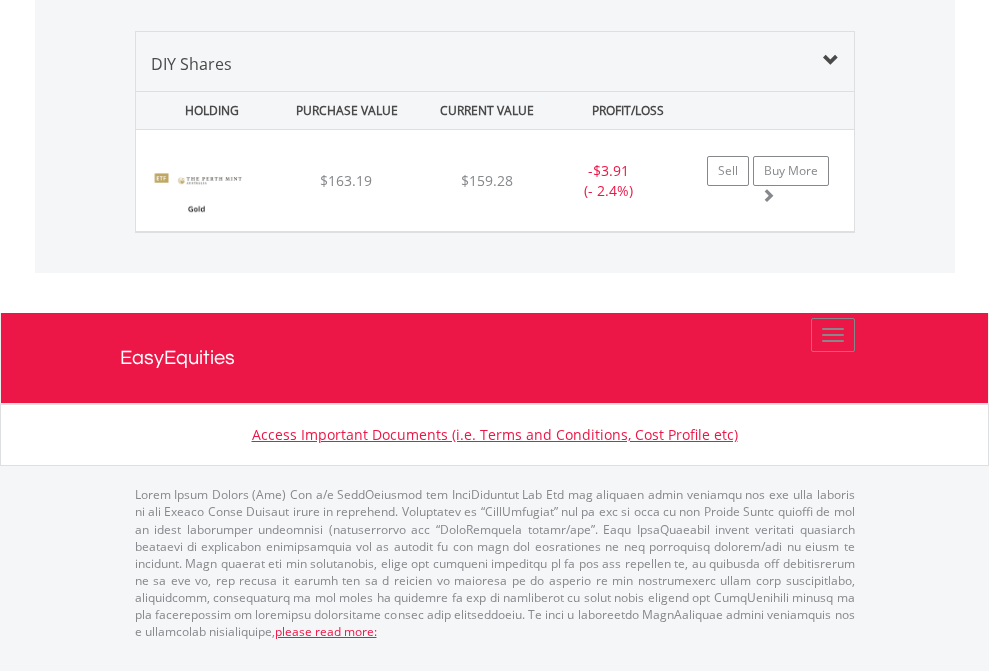 click on "EasyEquities RA" at bounding box center (818, -1339) 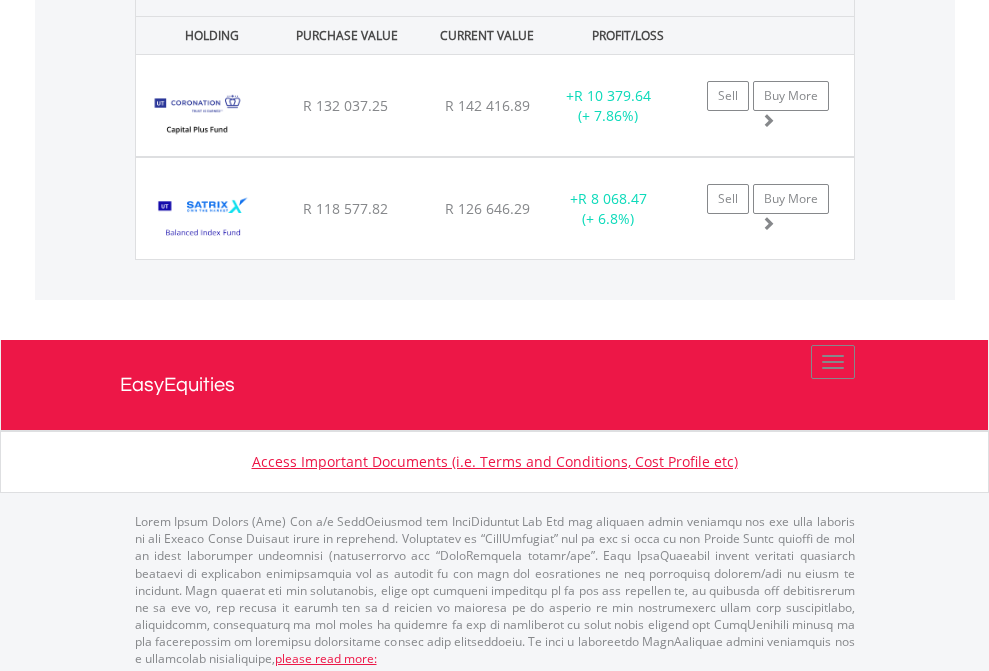 scroll, scrollTop: 1933, scrollLeft: 0, axis: vertical 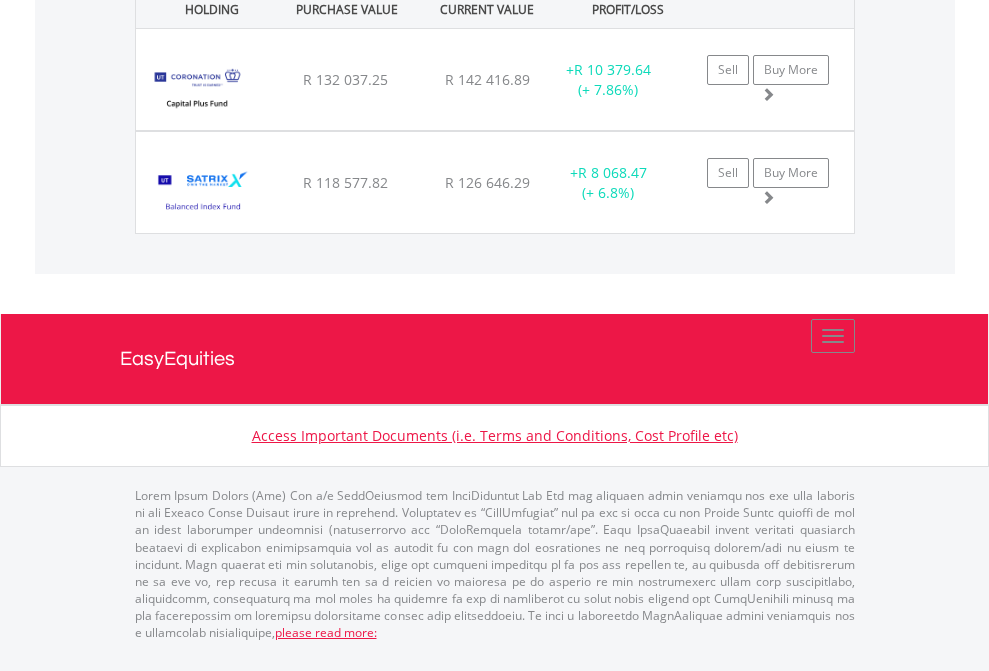 click on "EasyEquities EUR" at bounding box center (818, -1040) 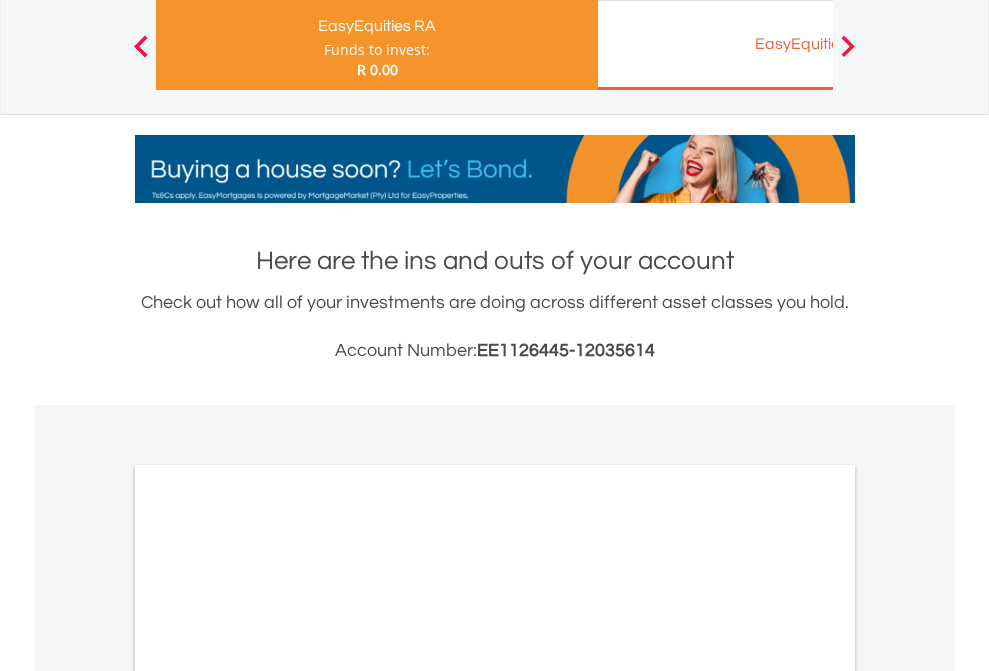 click on "All Holdings" at bounding box center [268, 1133] 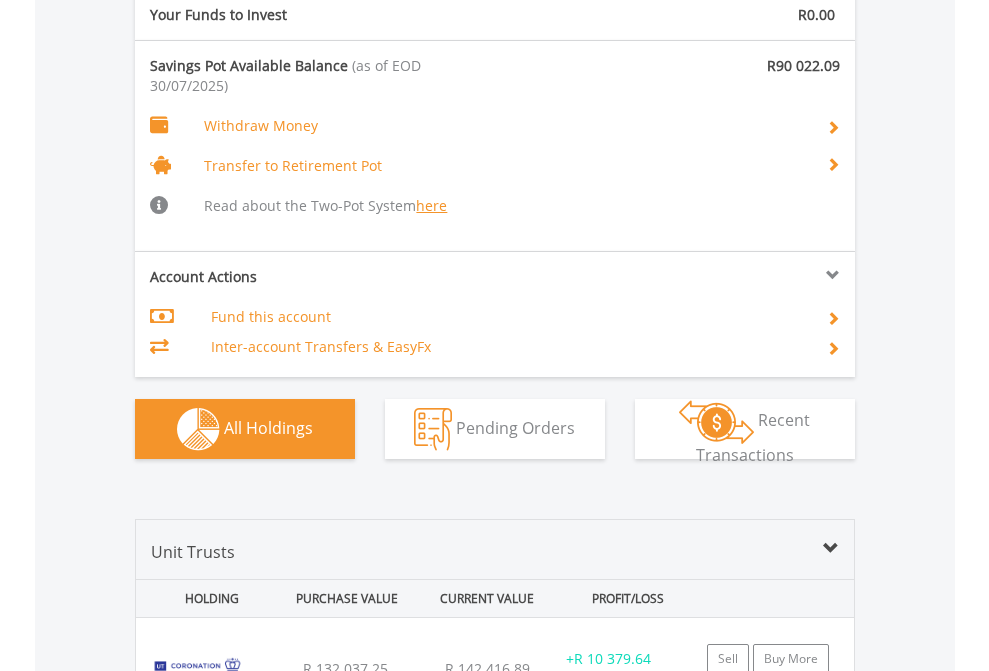 scroll, scrollTop: 999808, scrollLeft: 999687, axis: both 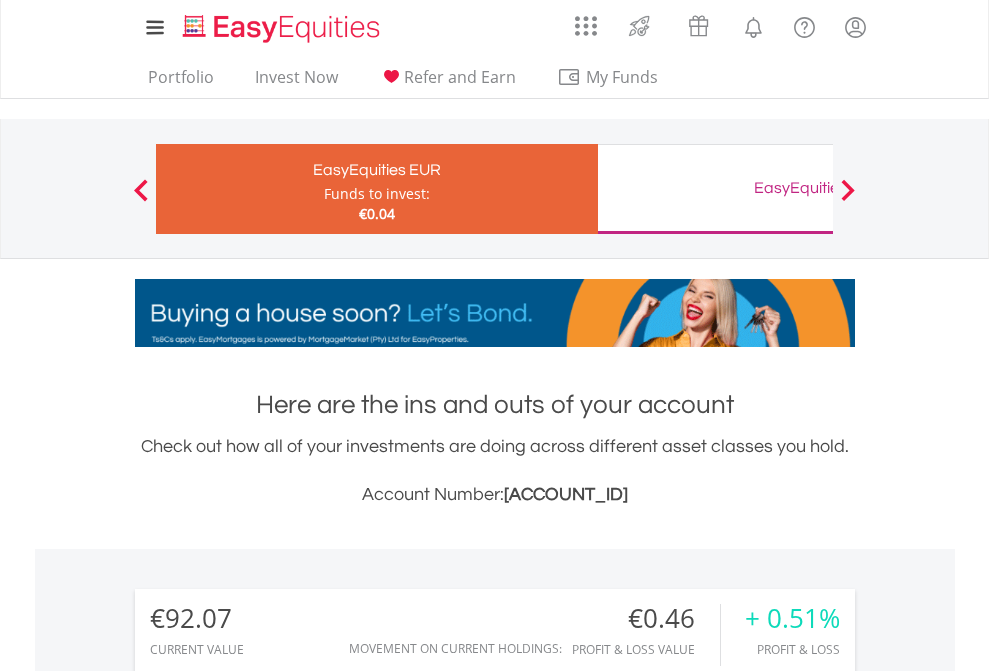 click on "EasyEquities GBP" at bounding box center [818, 188] 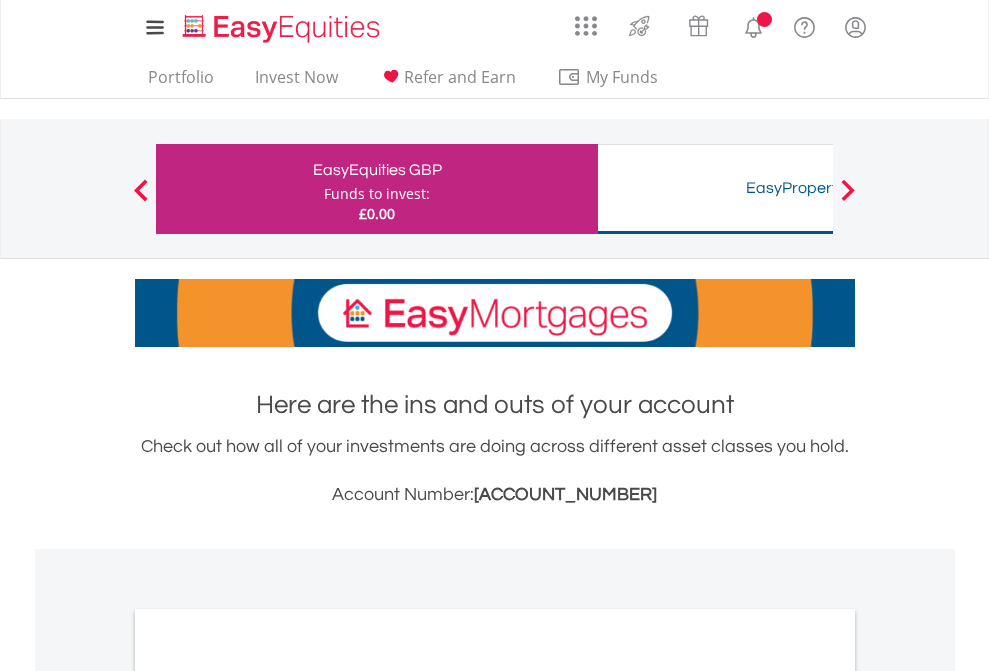 scroll, scrollTop: 0, scrollLeft: 0, axis: both 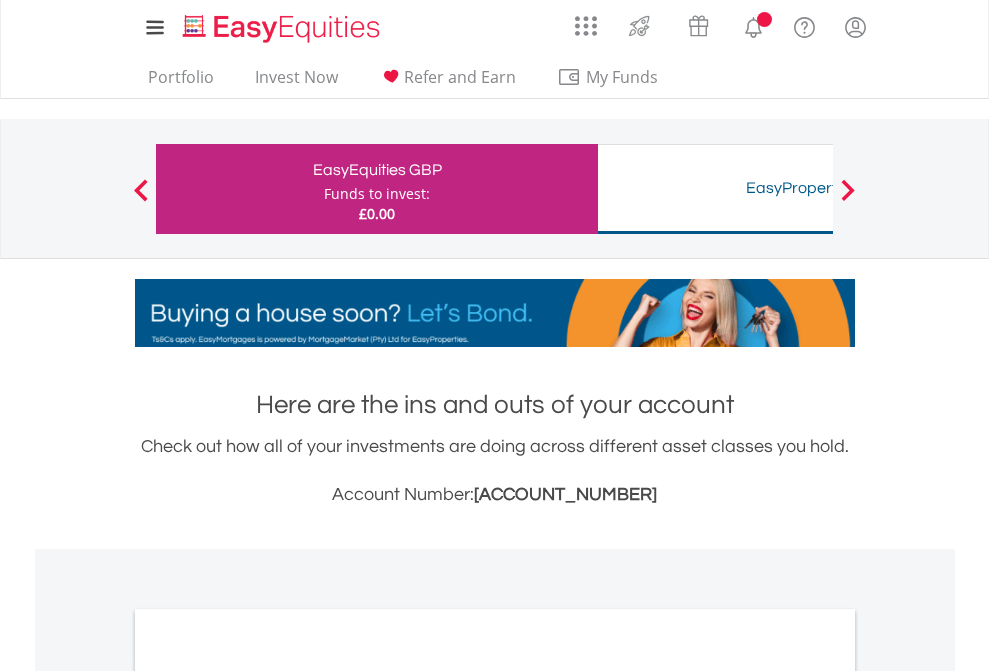 click on "All Holdings" at bounding box center [268, 1096] 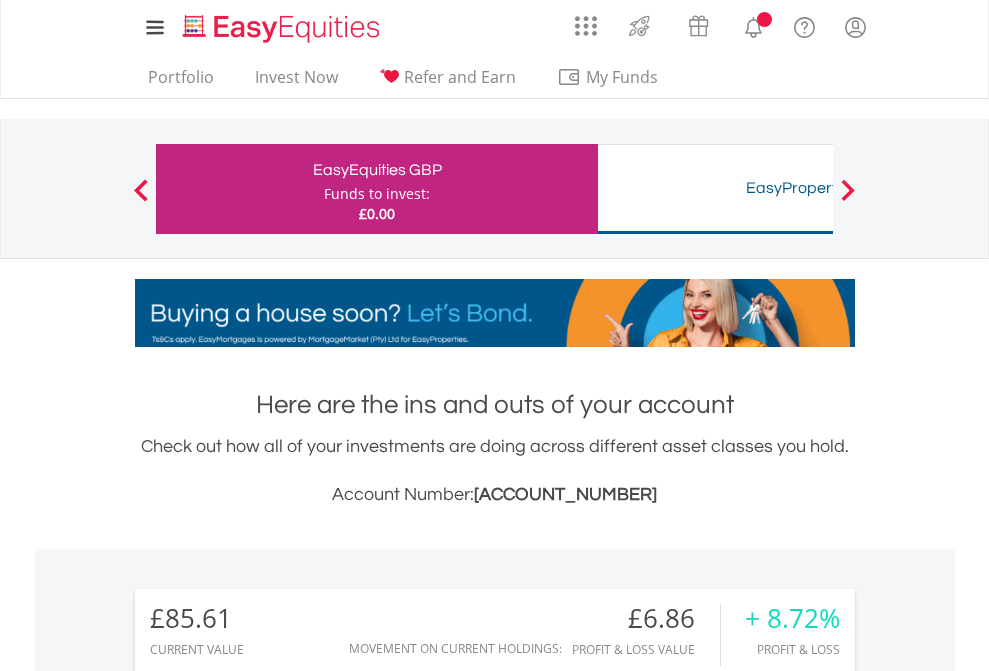 scroll, scrollTop: 1533, scrollLeft: 0, axis: vertical 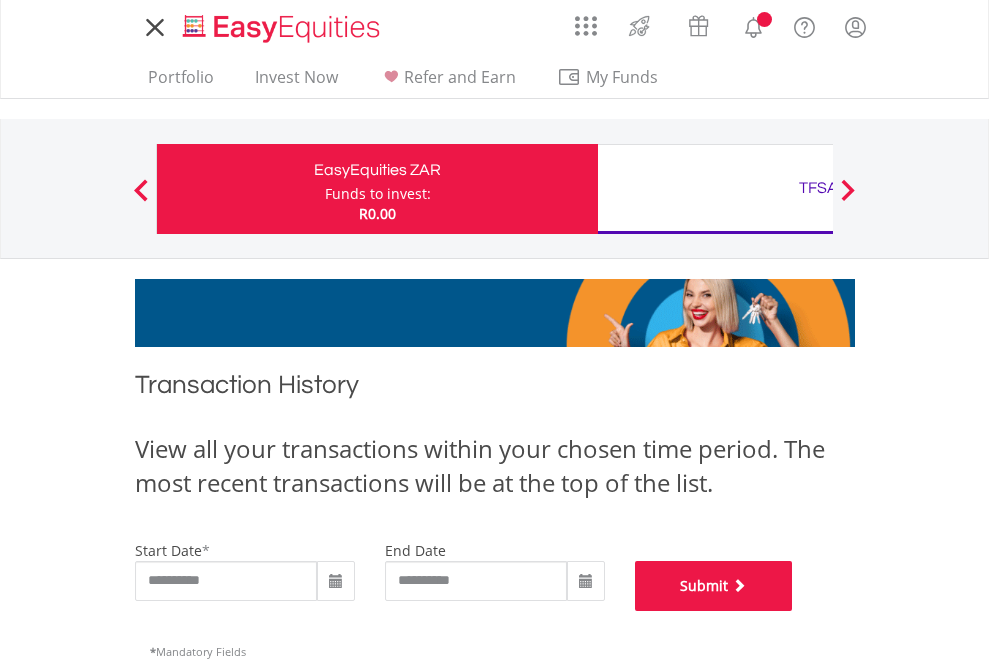 click on "Submit" at bounding box center [714, 586] 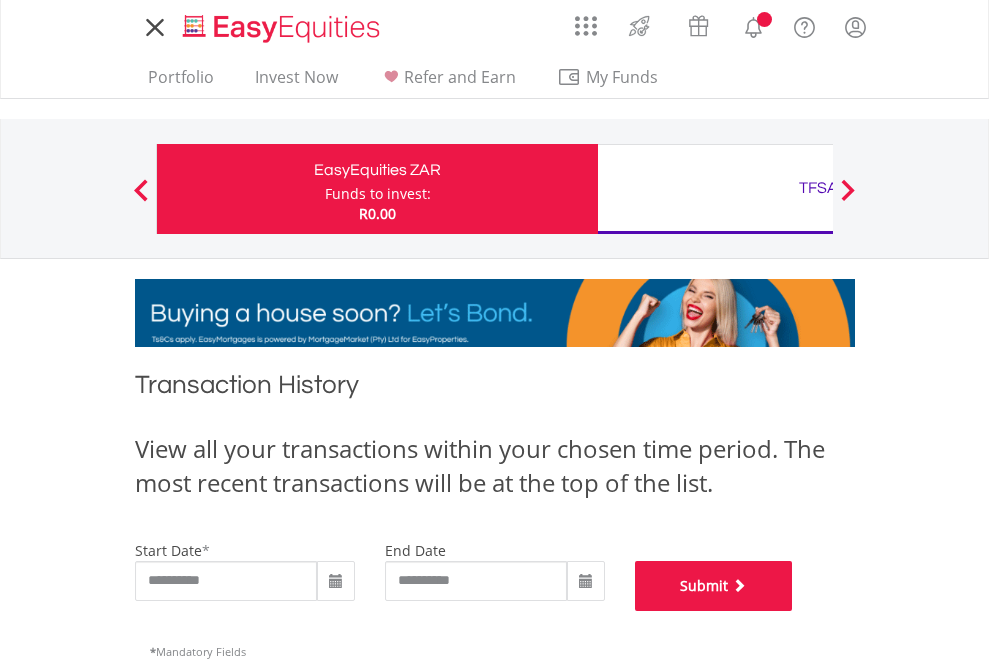 scroll, scrollTop: 811, scrollLeft: 0, axis: vertical 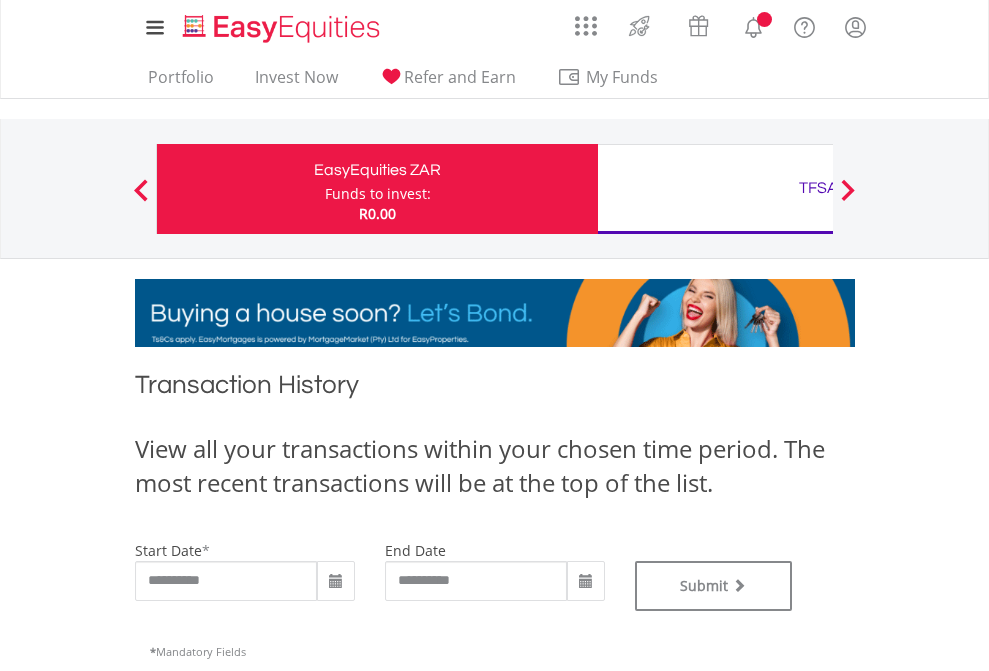 click on "TFSA" at bounding box center (818, 188) 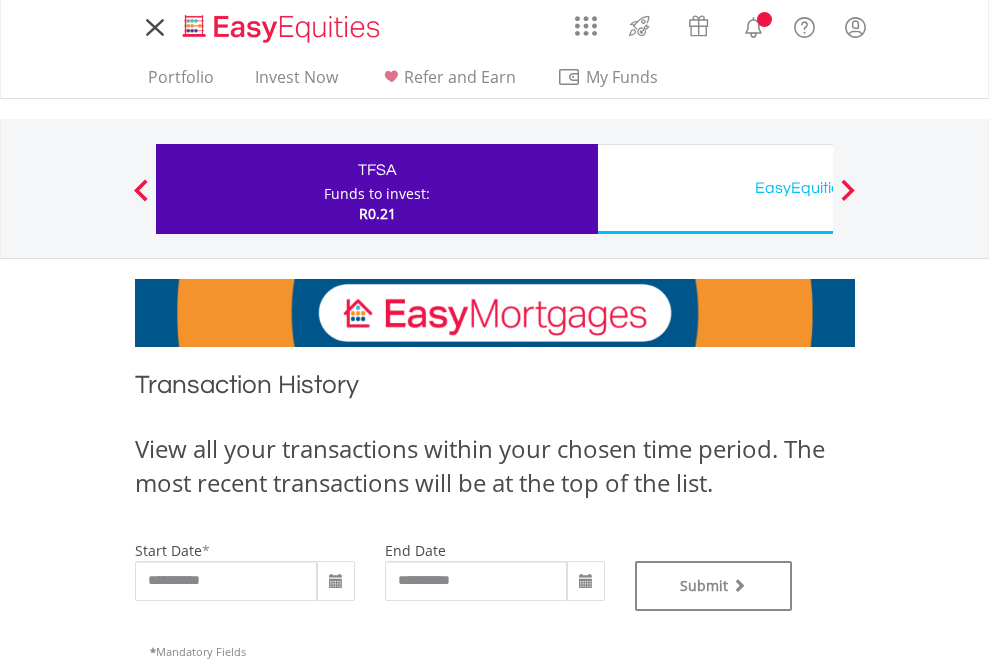 scroll, scrollTop: 0, scrollLeft: 0, axis: both 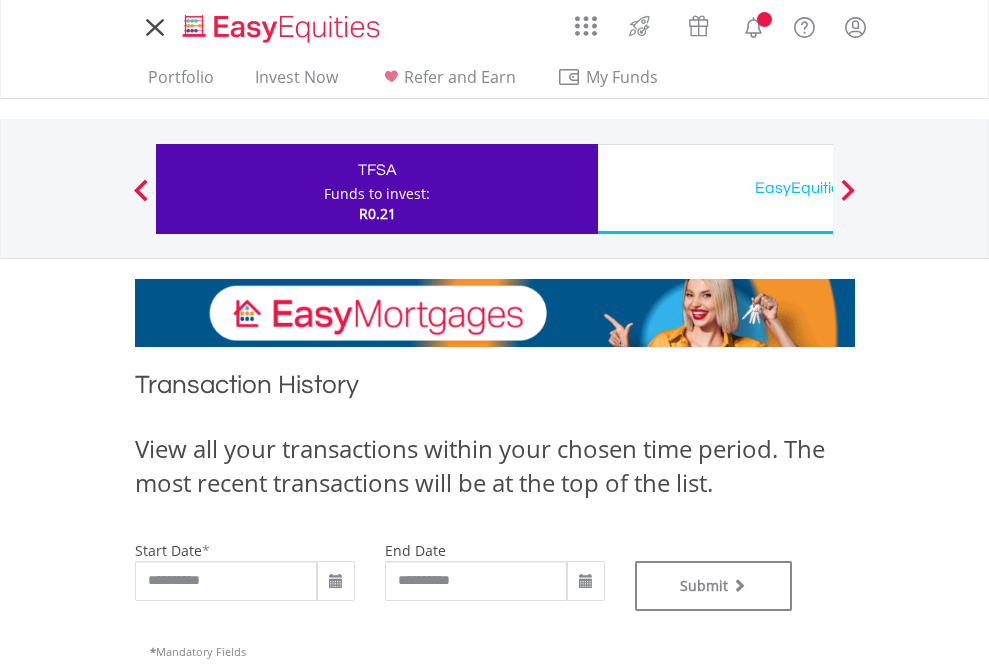 type on "**********" 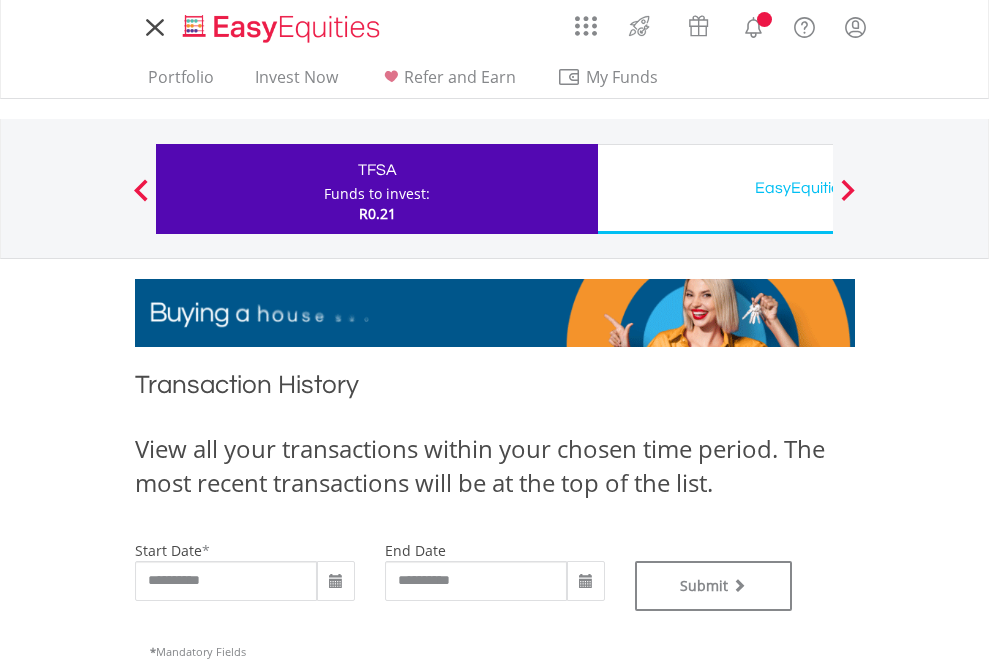type on "**********" 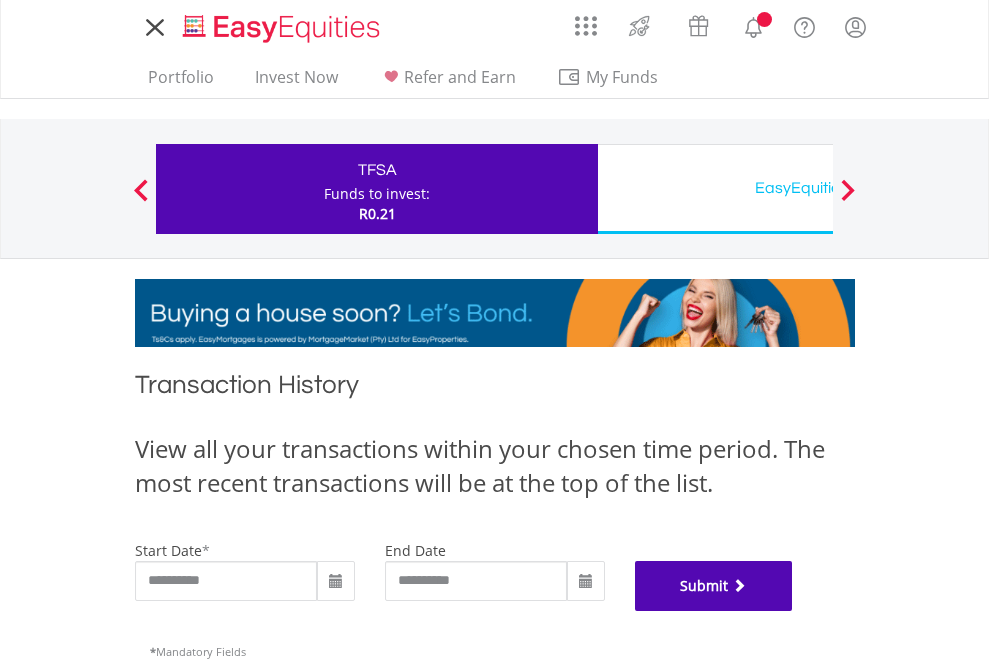 click on "Submit" at bounding box center [714, 586] 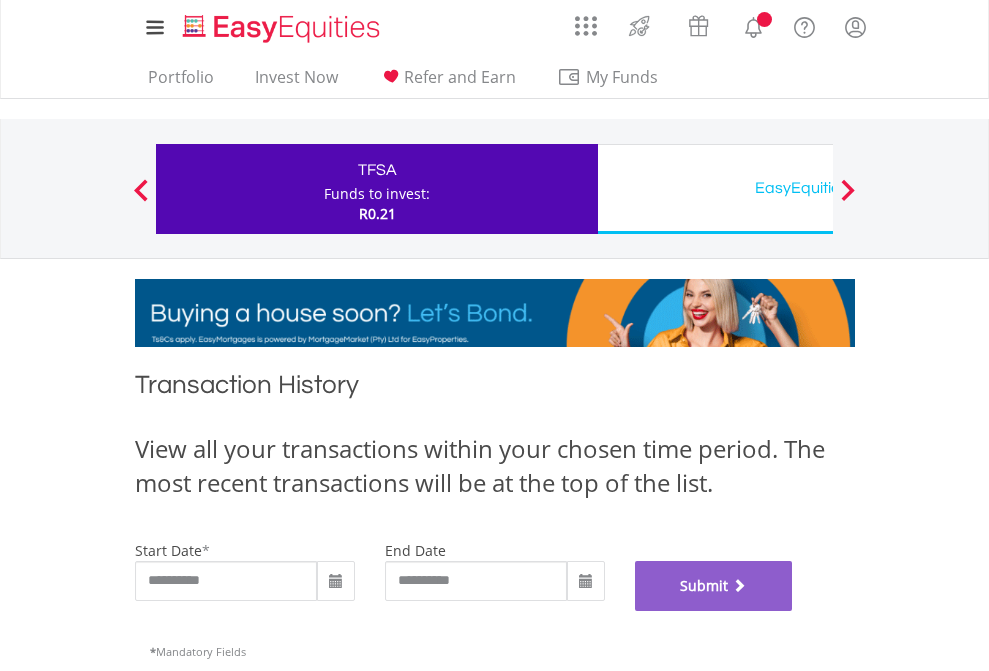 scroll, scrollTop: 811, scrollLeft: 0, axis: vertical 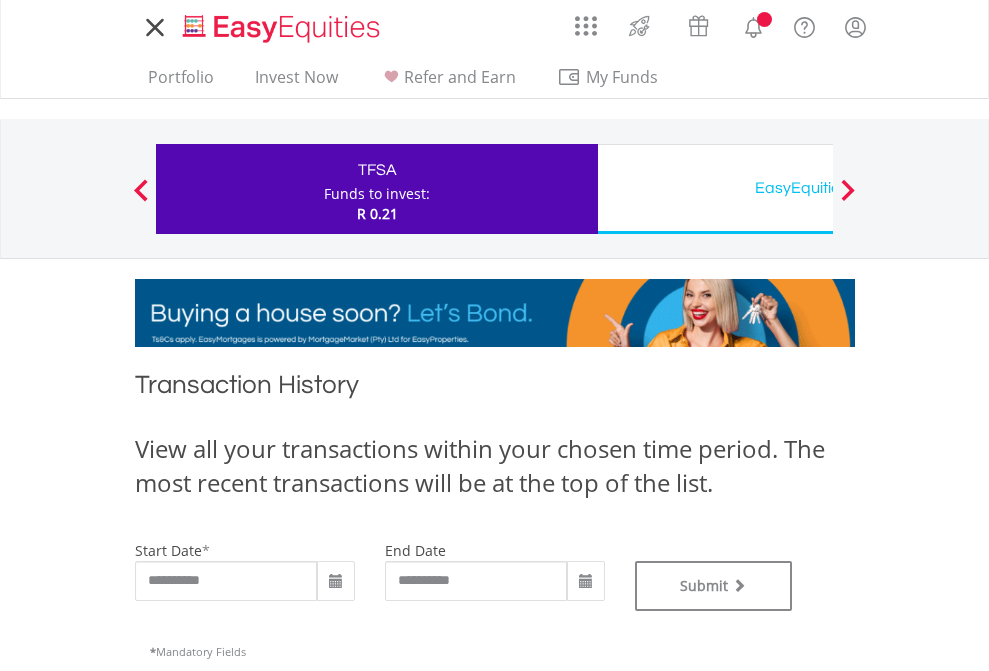 click on "EasyEquities USD" at bounding box center (818, 188) 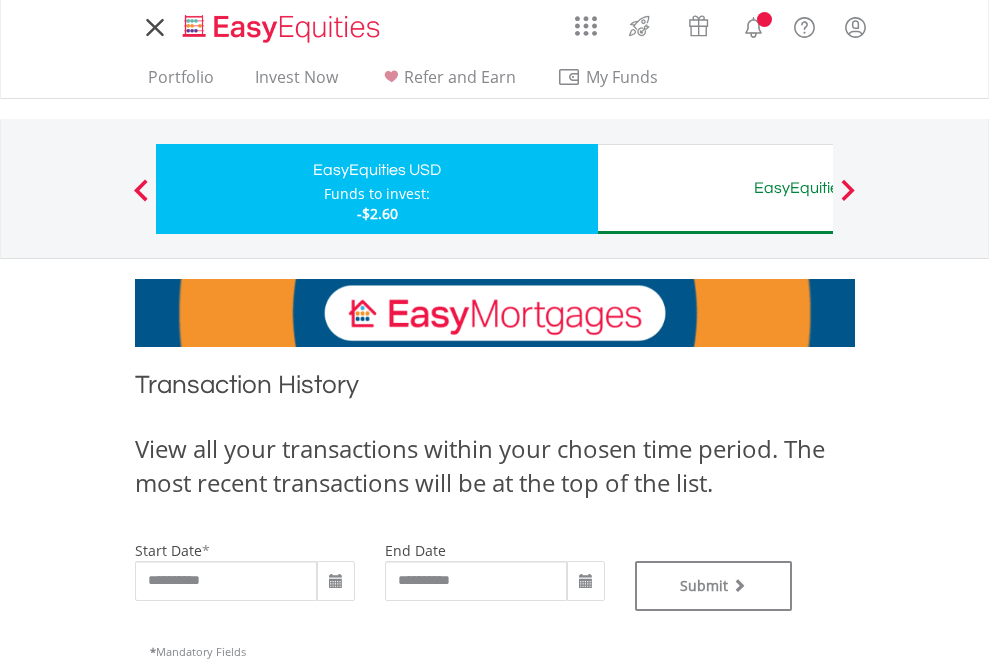 type on "**********" 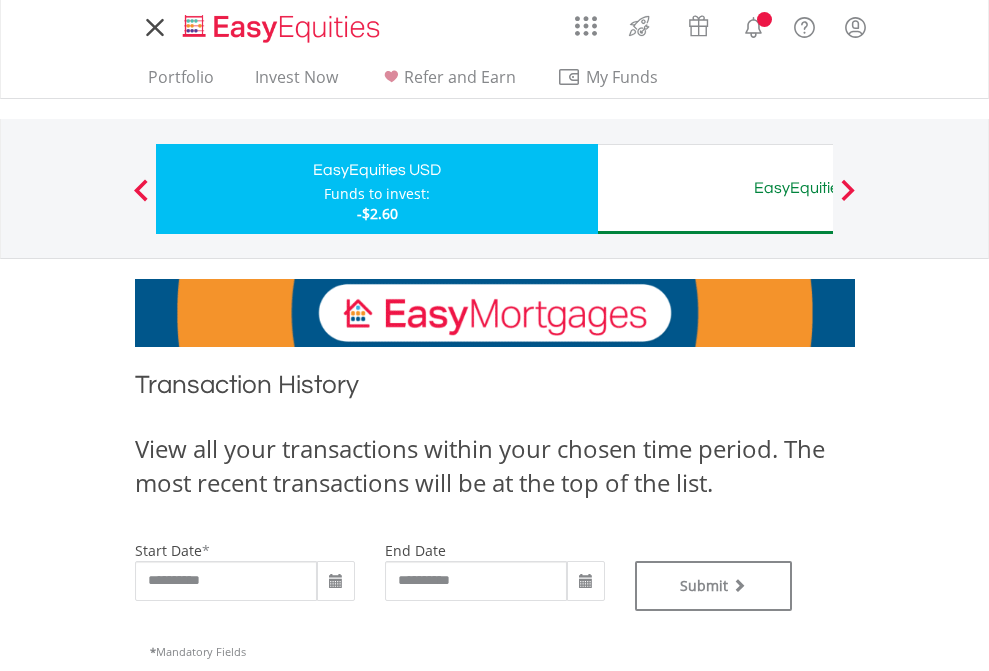 scroll, scrollTop: 0, scrollLeft: 0, axis: both 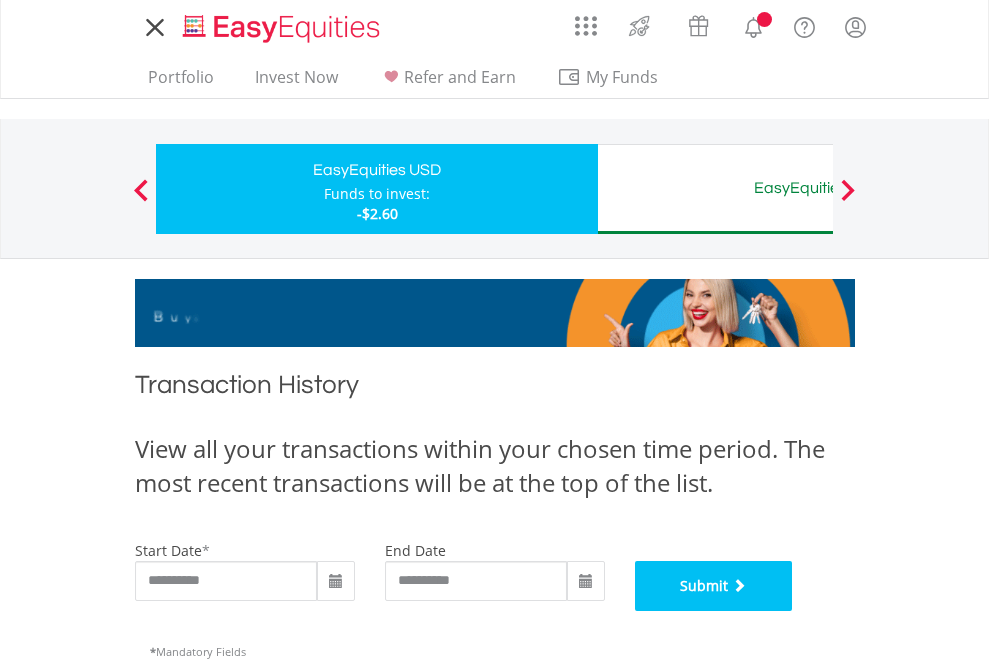 click on "Submit" at bounding box center [714, 586] 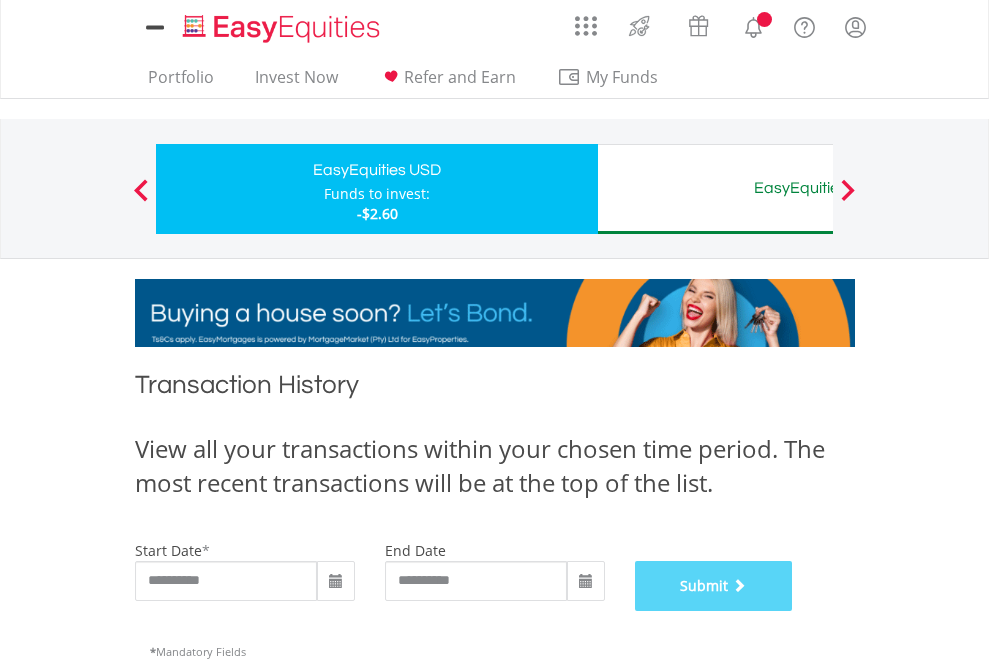 scroll, scrollTop: 811, scrollLeft: 0, axis: vertical 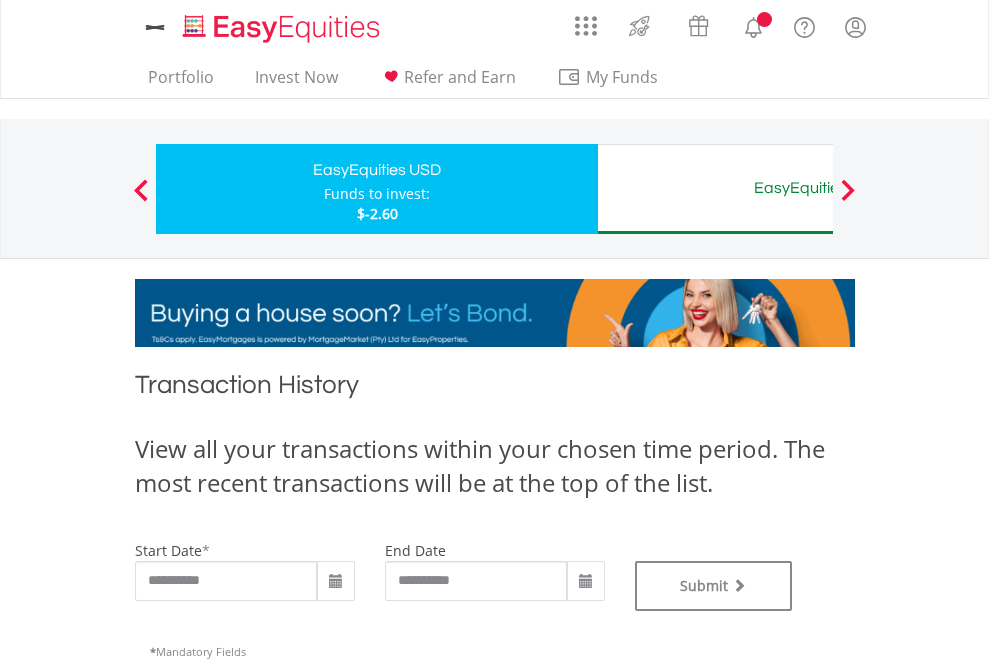 click on "EasyEquities AUD" at bounding box center [818, 188] 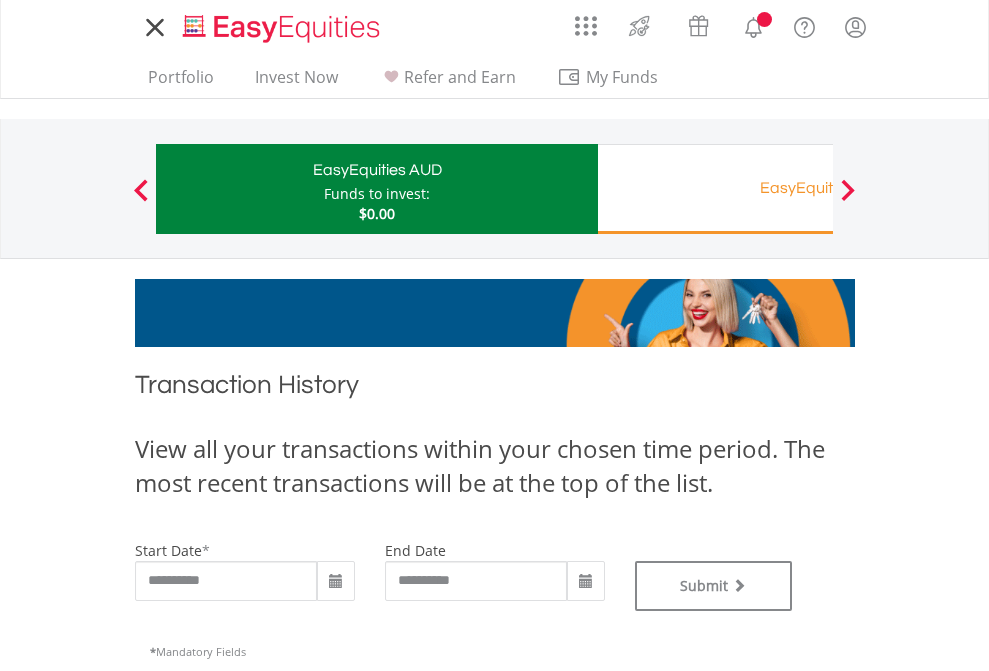 scroll, scrollTop: 0, scrollLeft: 0, axis: both 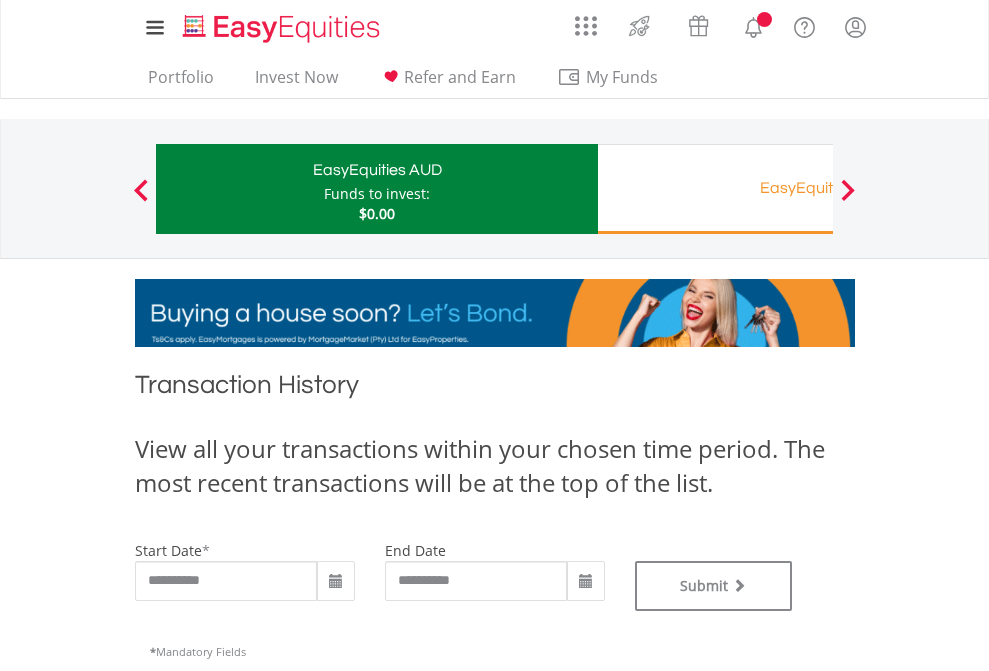type on "**********" 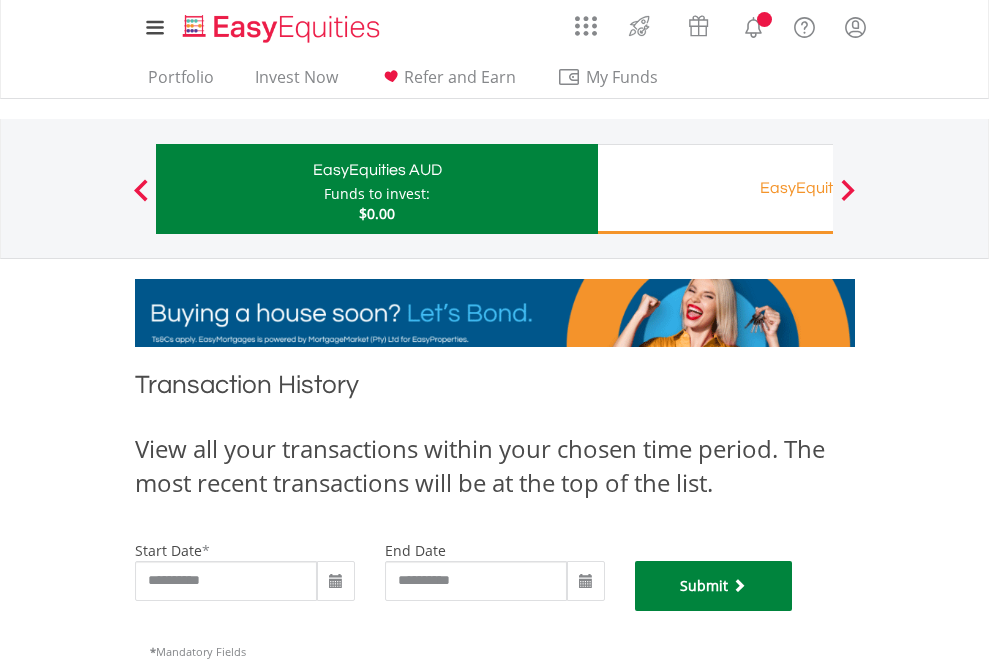 click on "Submit" at bounding box center [714, 586] 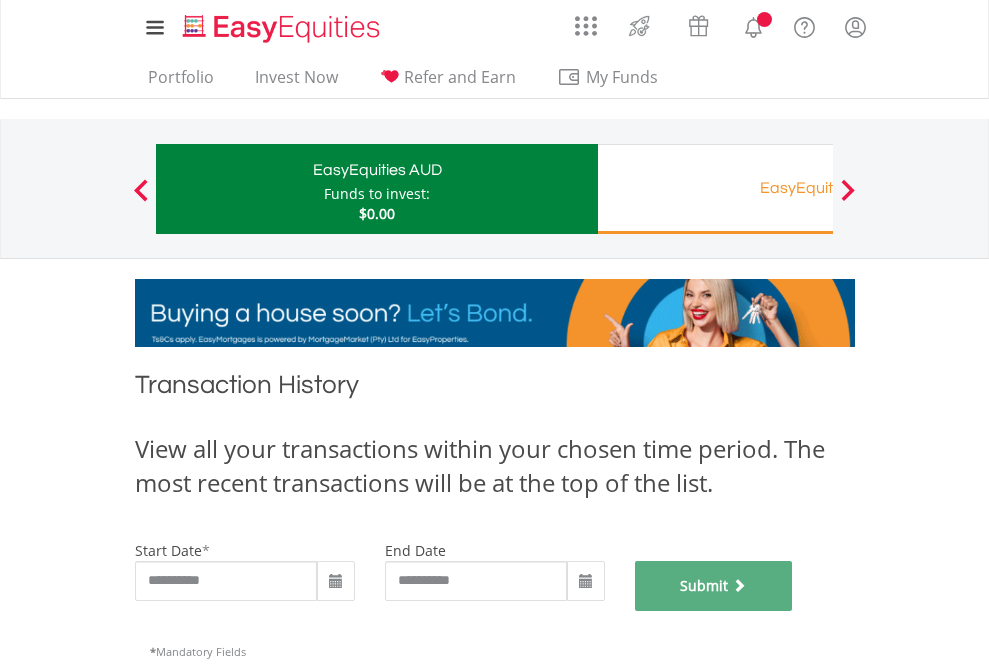 scroll, scrollTop: 811, scrollLeft: 0, axis: vertical 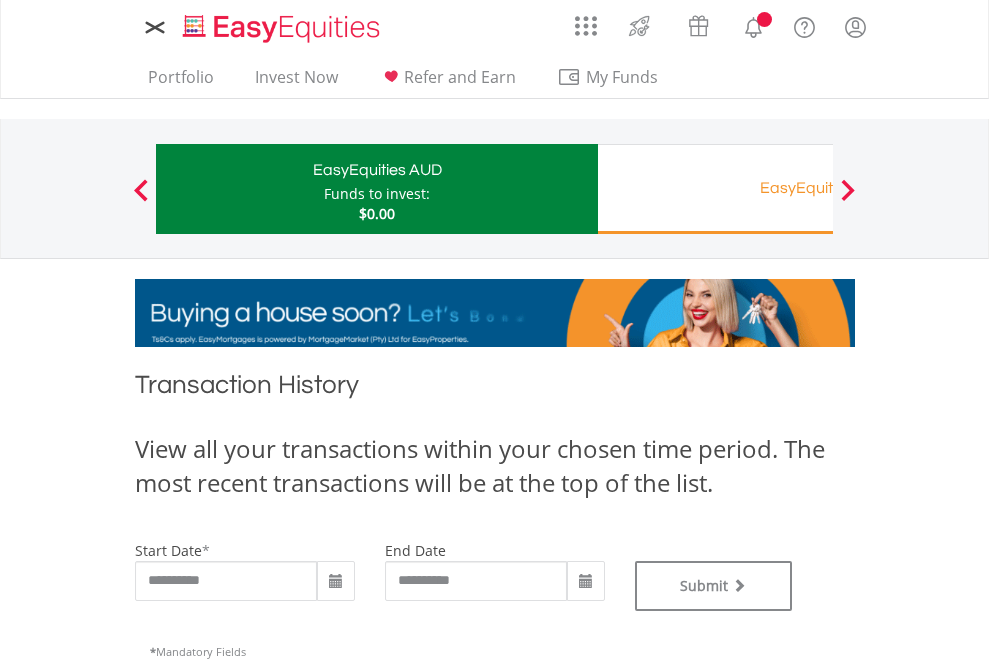 click on "EasyEquities RA" at bounding box center (818, 188) 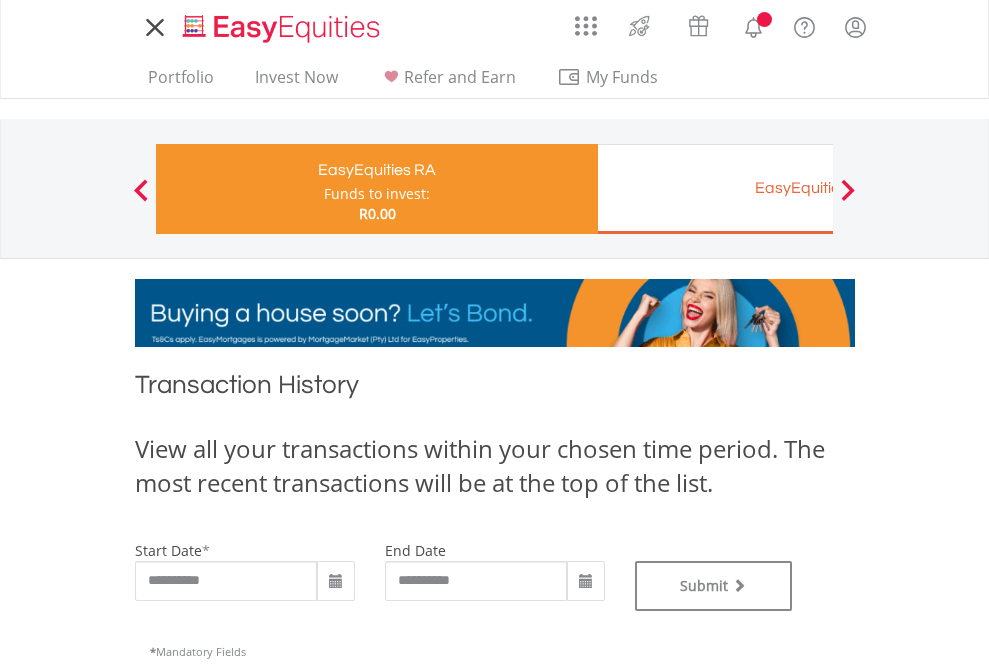 scroll, scrollTop: 0, scrollLeft: 0, axis: both 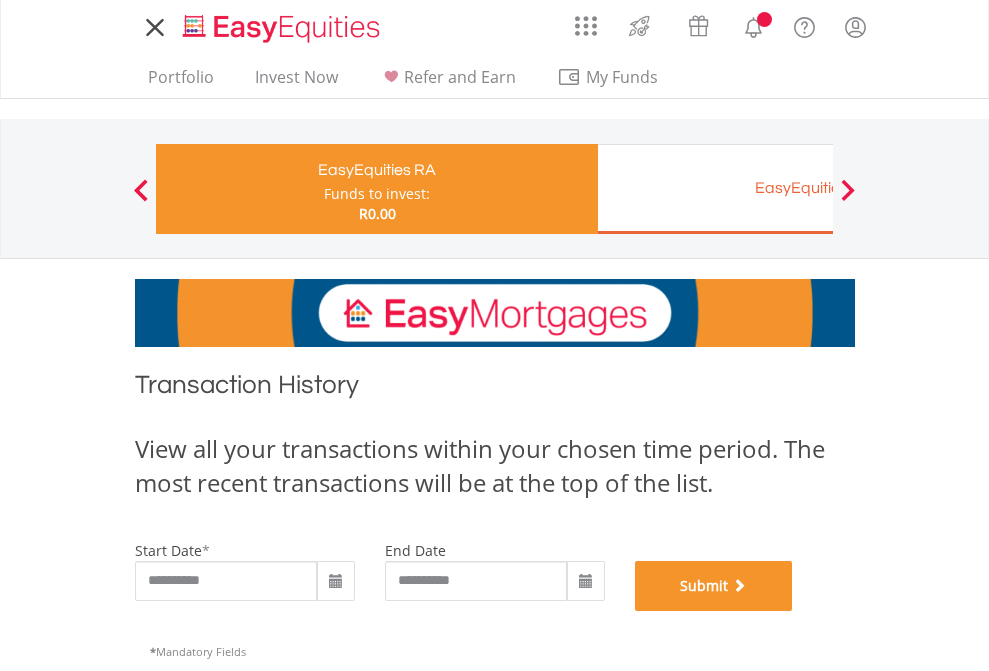 click on "Submit" at bounding box center [714, 586] 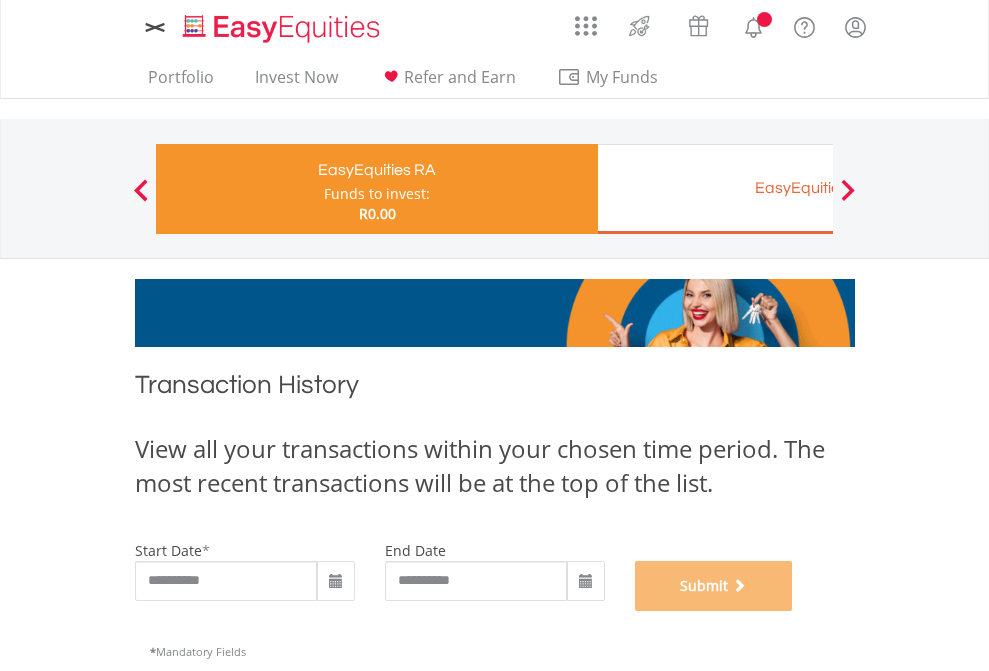 scroll, scrollTop: 811, scrollLeft: 0, axis: vertical 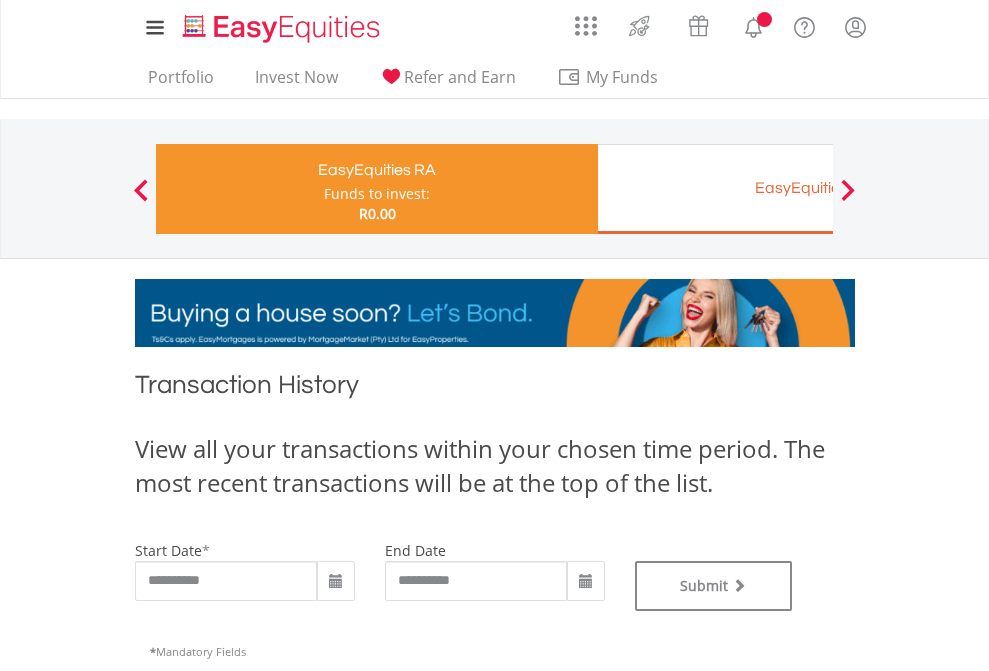 click on "EasyEquities EUR" at bounding box center [818, 188] 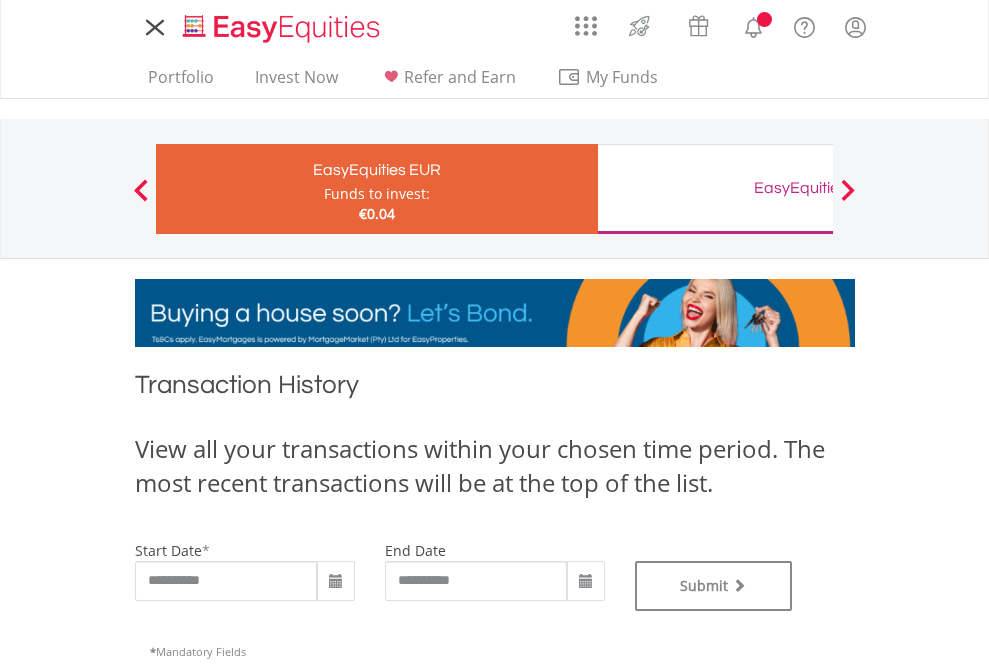 scroll, scrollTop: 0, scrollLeft: 0, axis: both 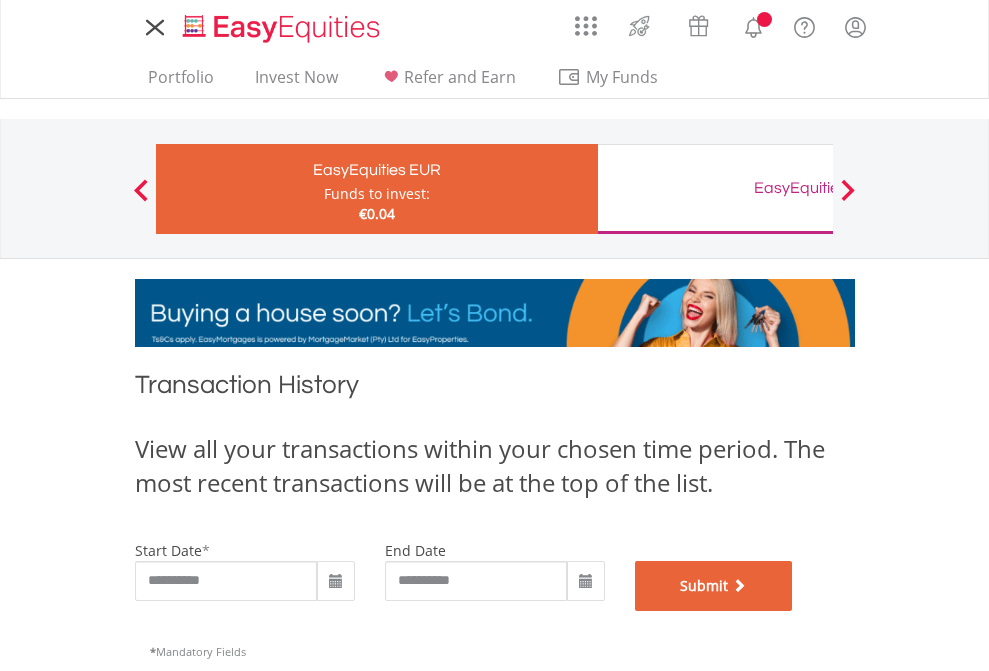 click on "Submit" at bounding box center [714, 586] 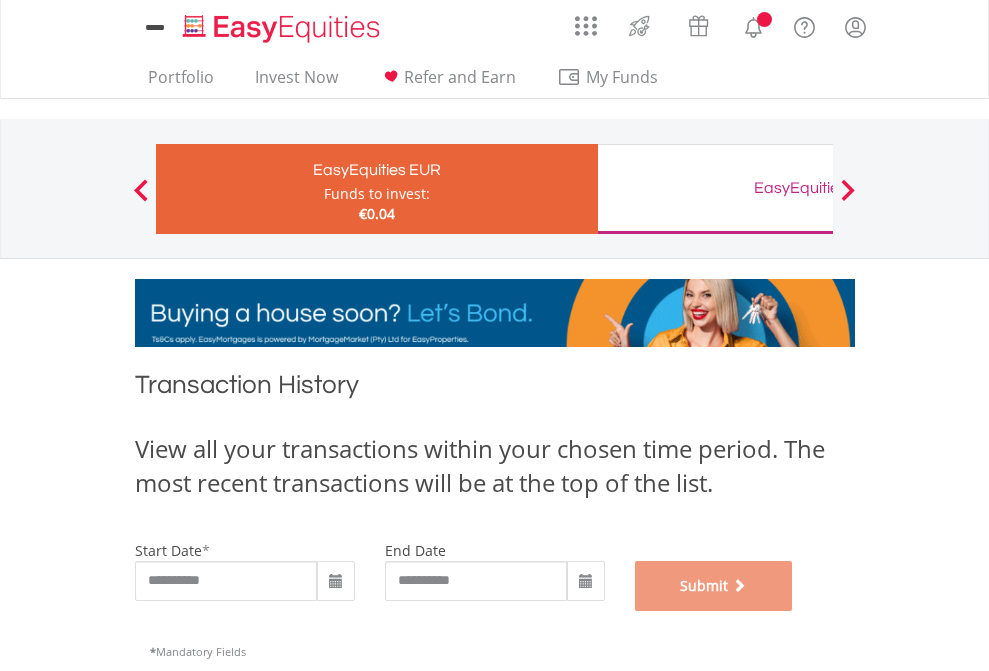 scroll, scrollTop: 811, scrollLeft: 0, axis: vertical 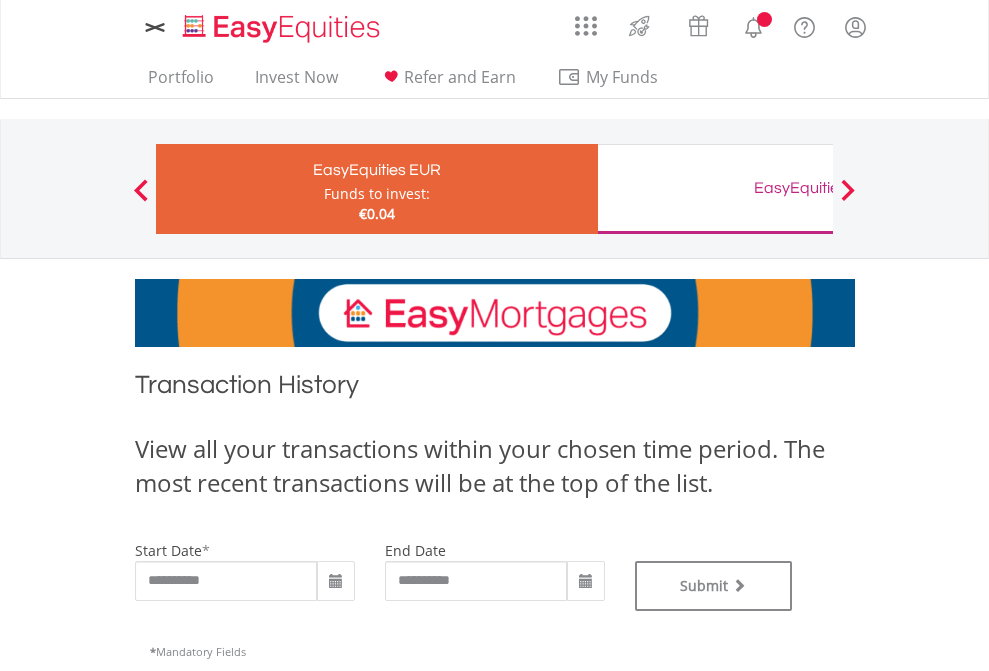 click on "EasyEquities GBP" at bounding box center [818, 188] 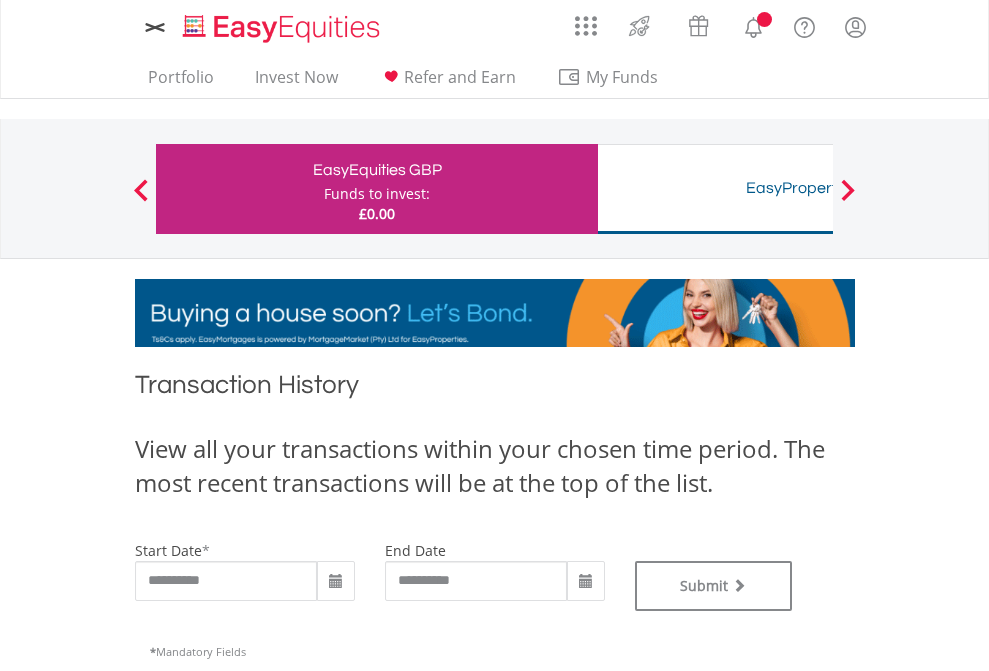 scroll, scrollTop: 0, scrollLeft: 0, axis: both 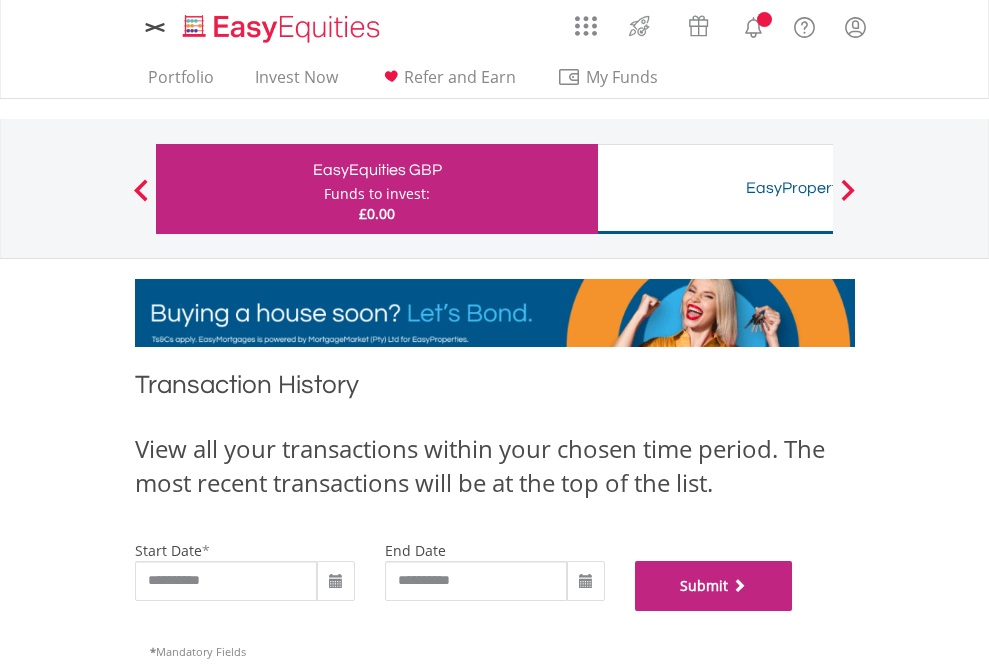 click on "Submit" at bounding box center (714, 586) 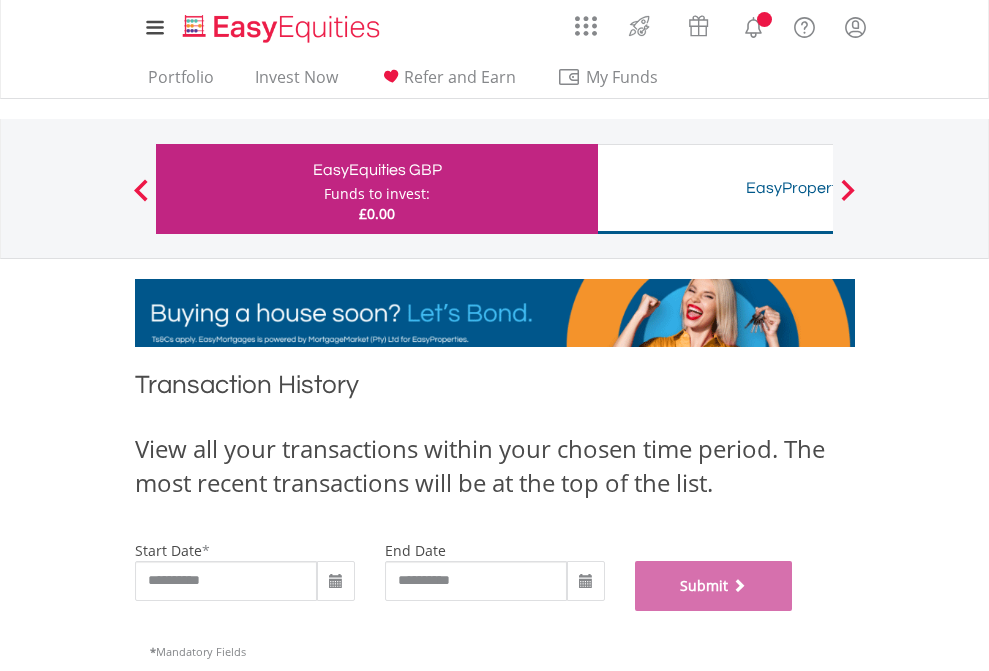 scroll, scrollTop: 811, scrollLeft: 0, axis: vertical 